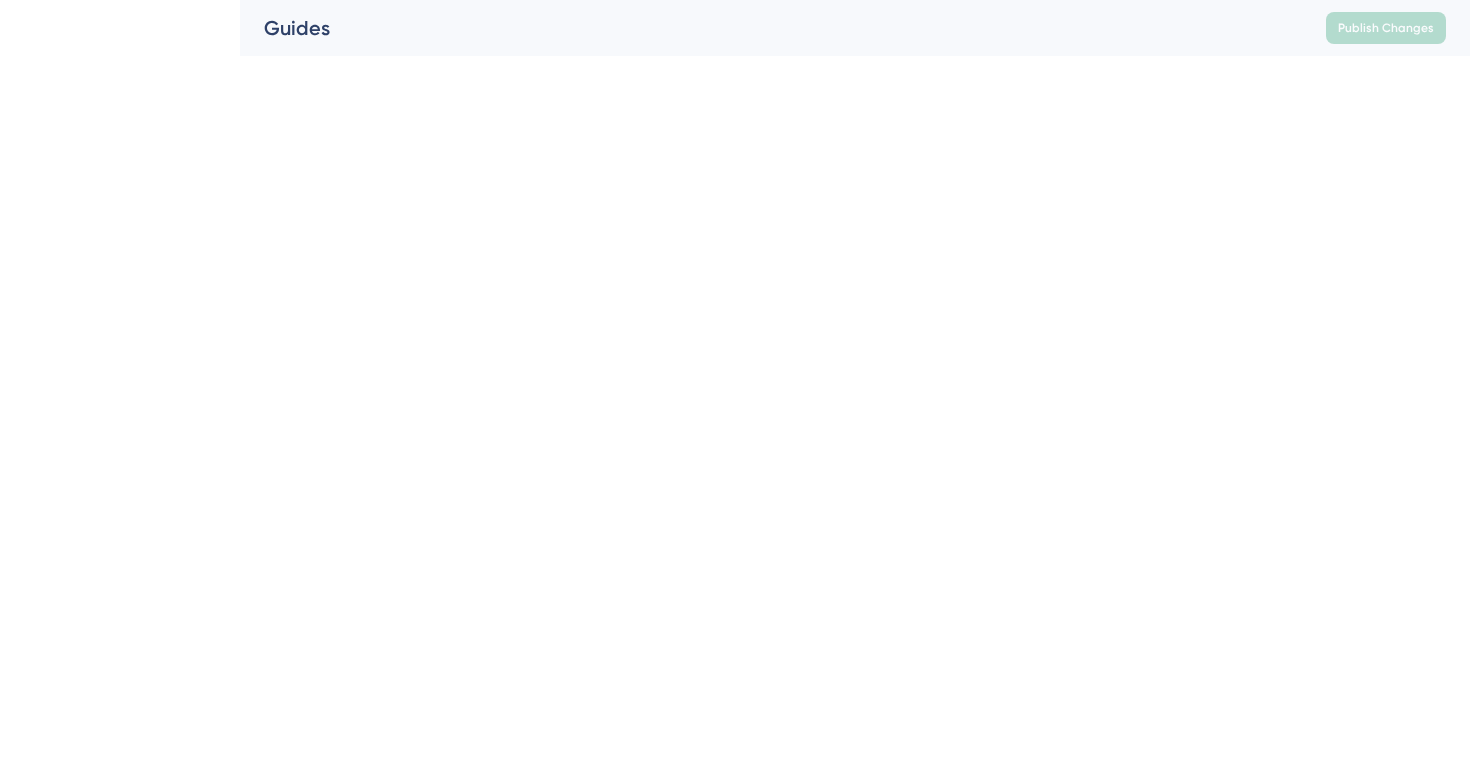 scroll, scrollTop: 0, scrollLeft: 0, axis: both 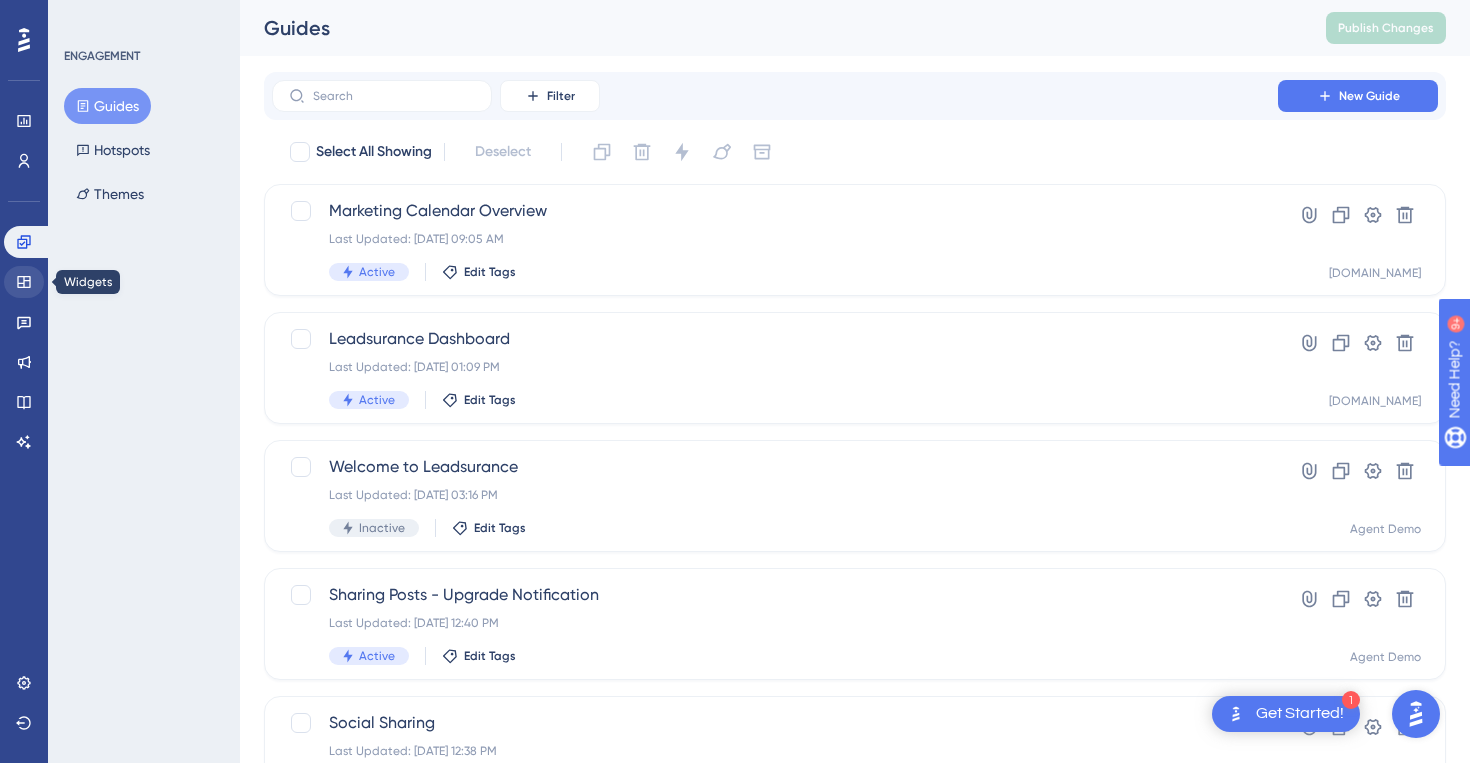 click at bounding box center (24, 282) 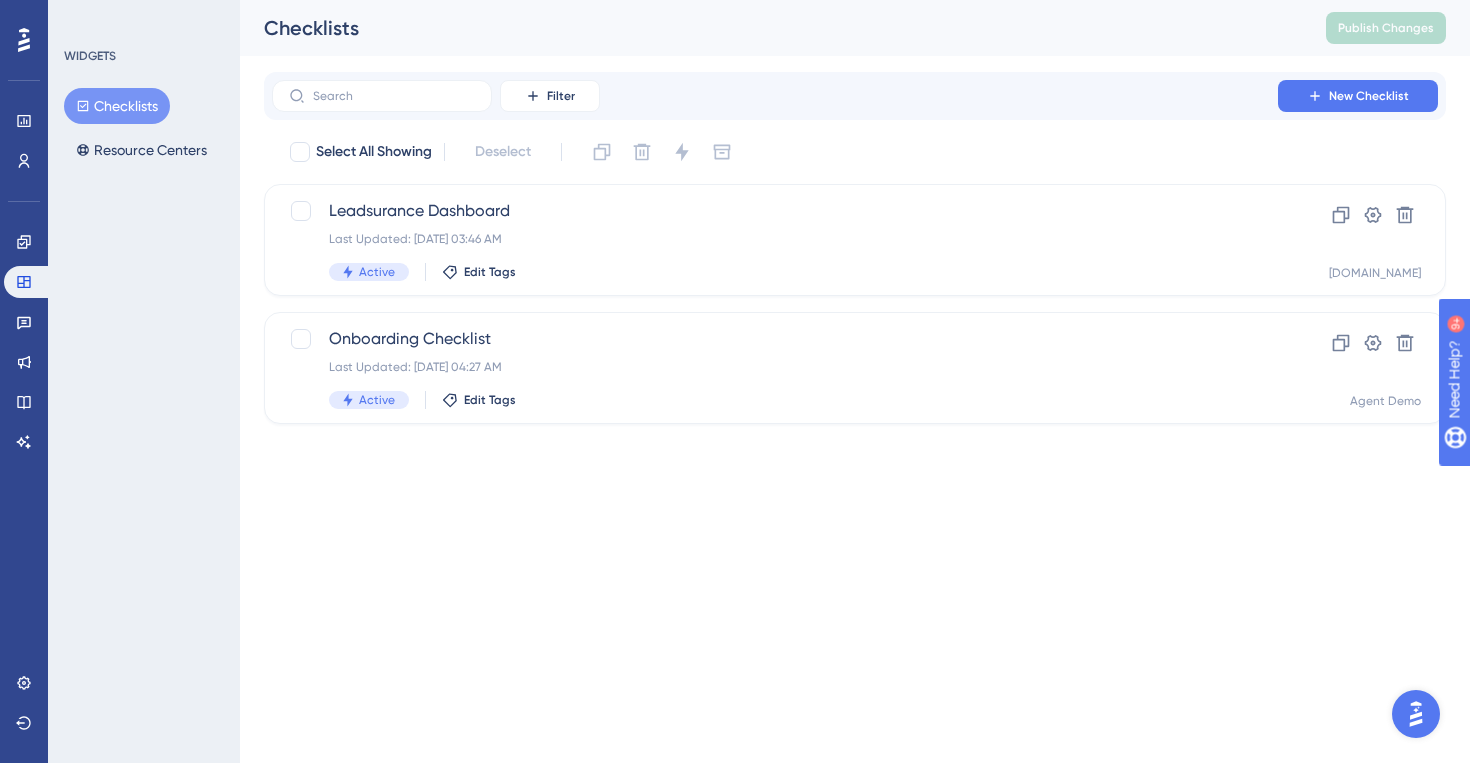 click 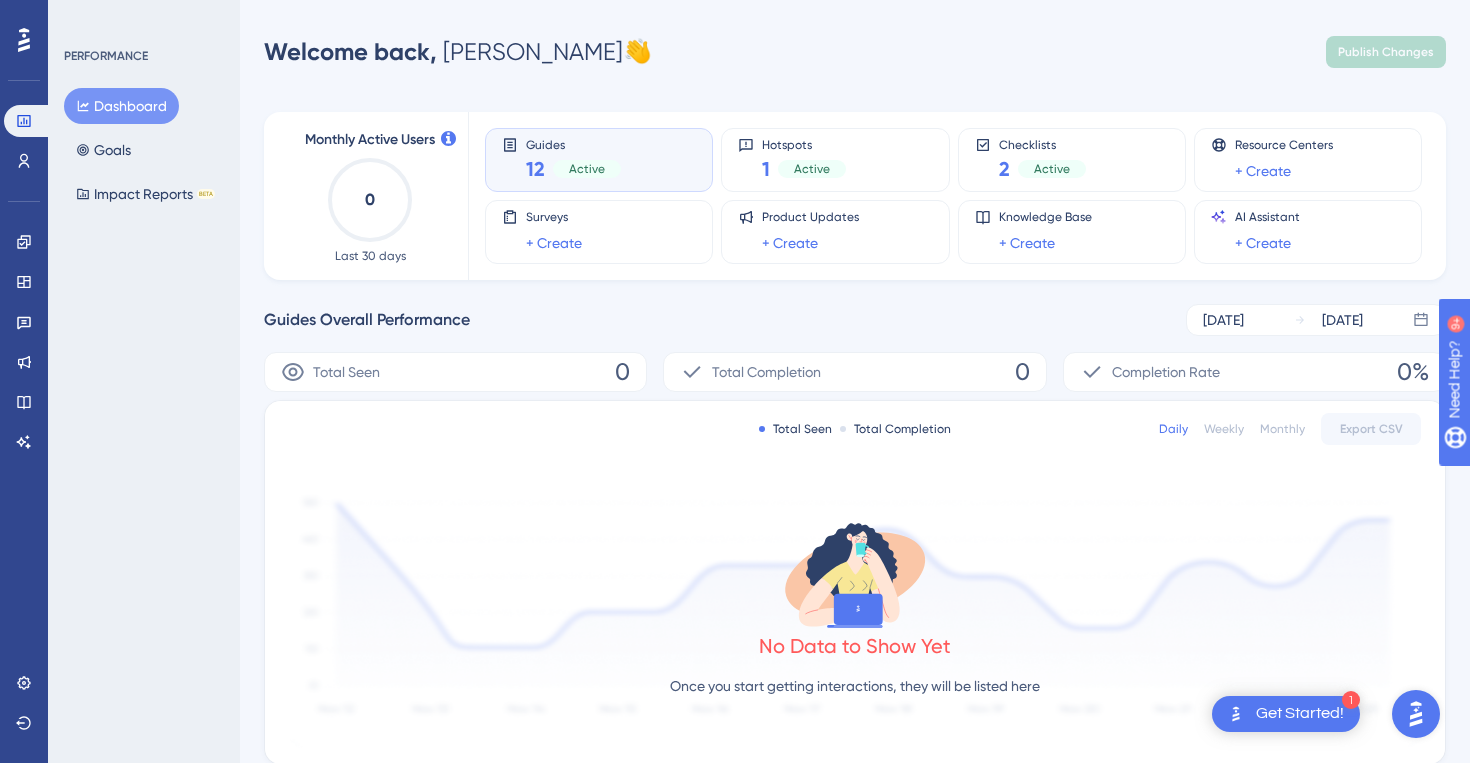 click at bounding box center [1416, 714] 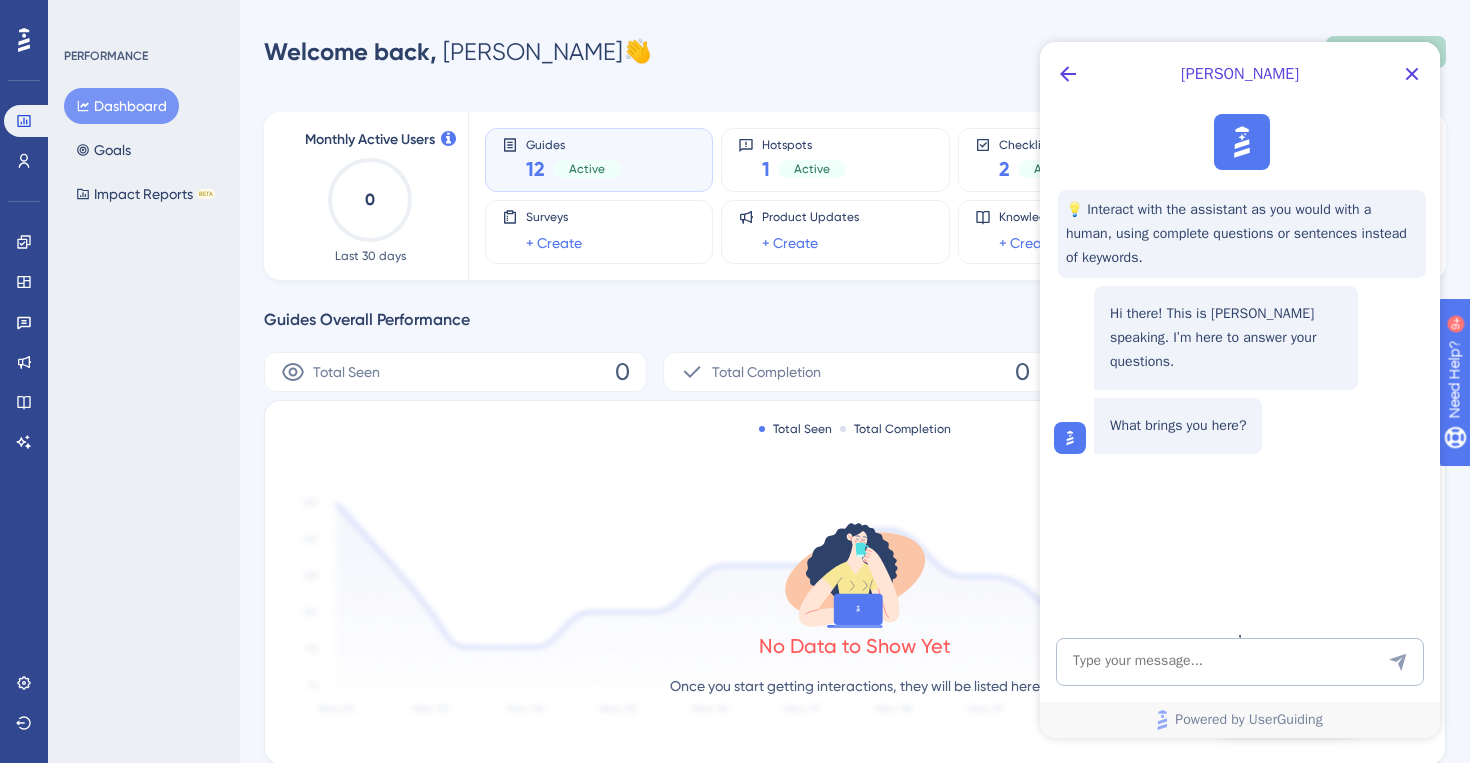 scroll, scrollTop: 0, scrollLeft: 0, axis: both 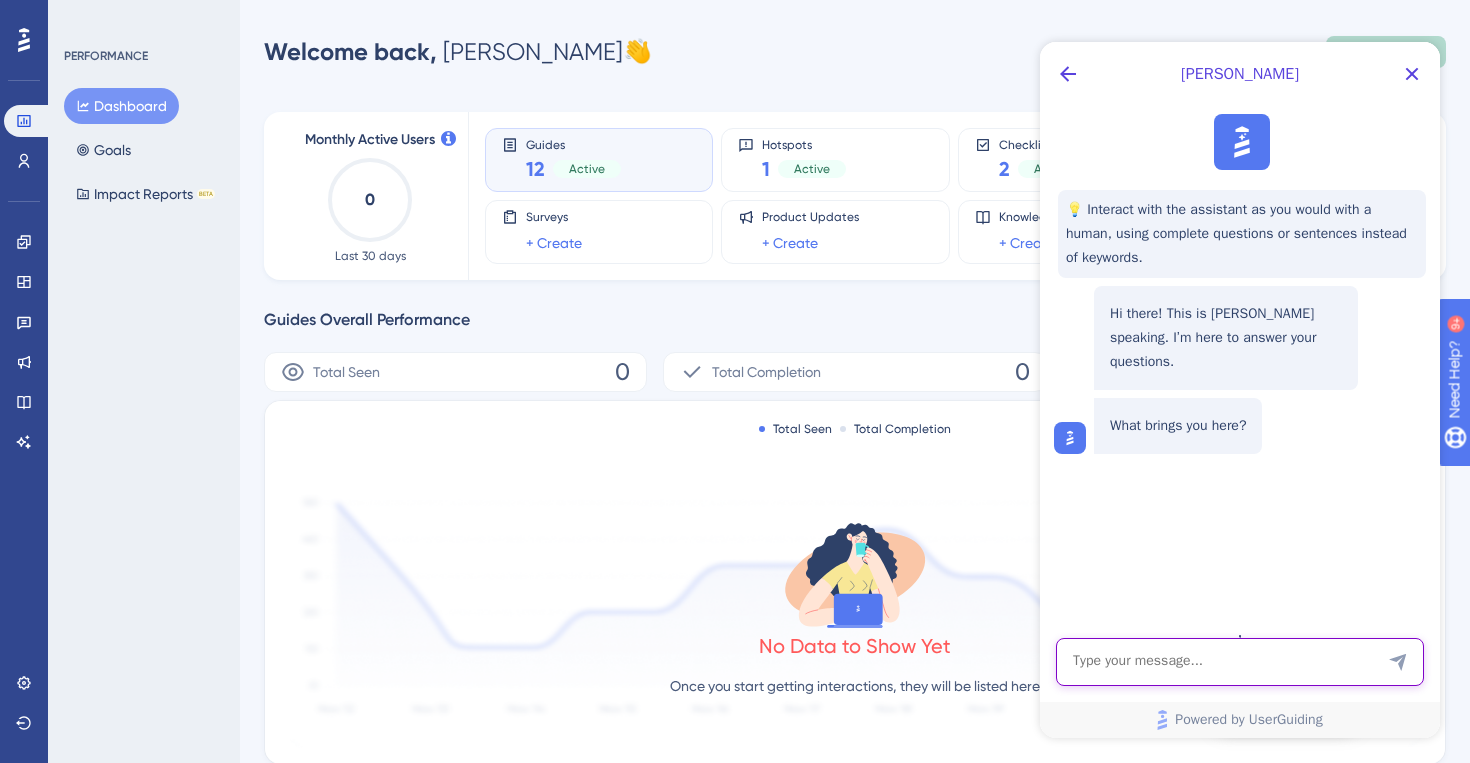 click at bounding box center [1240, 662] 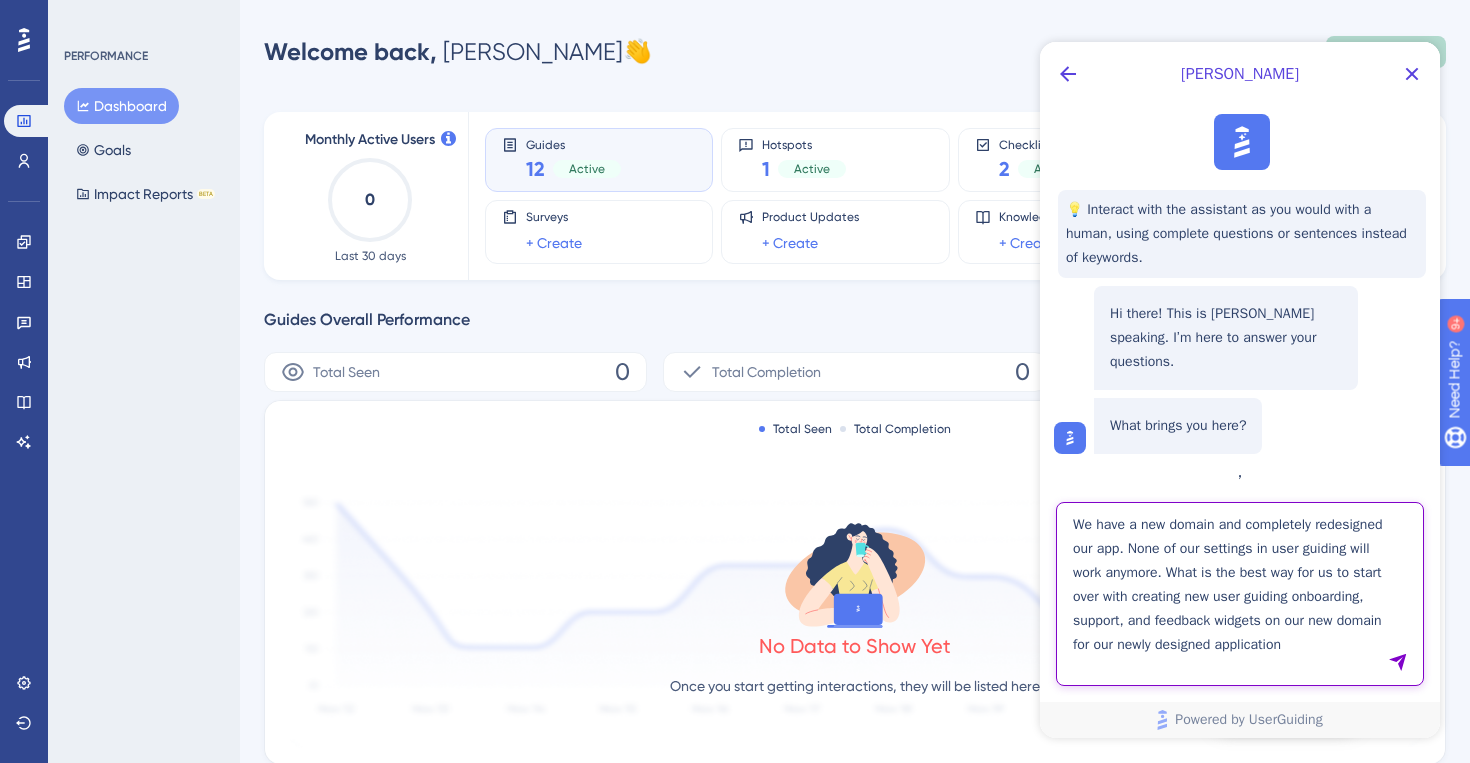 type on "We have a new domain and completely redesigned our app. None of our settings in user guiding will work anymore. What is the best way for us to start over with creating new user guiding onboarding, support, and feedback widgets on our new domain for our newly designed application?" 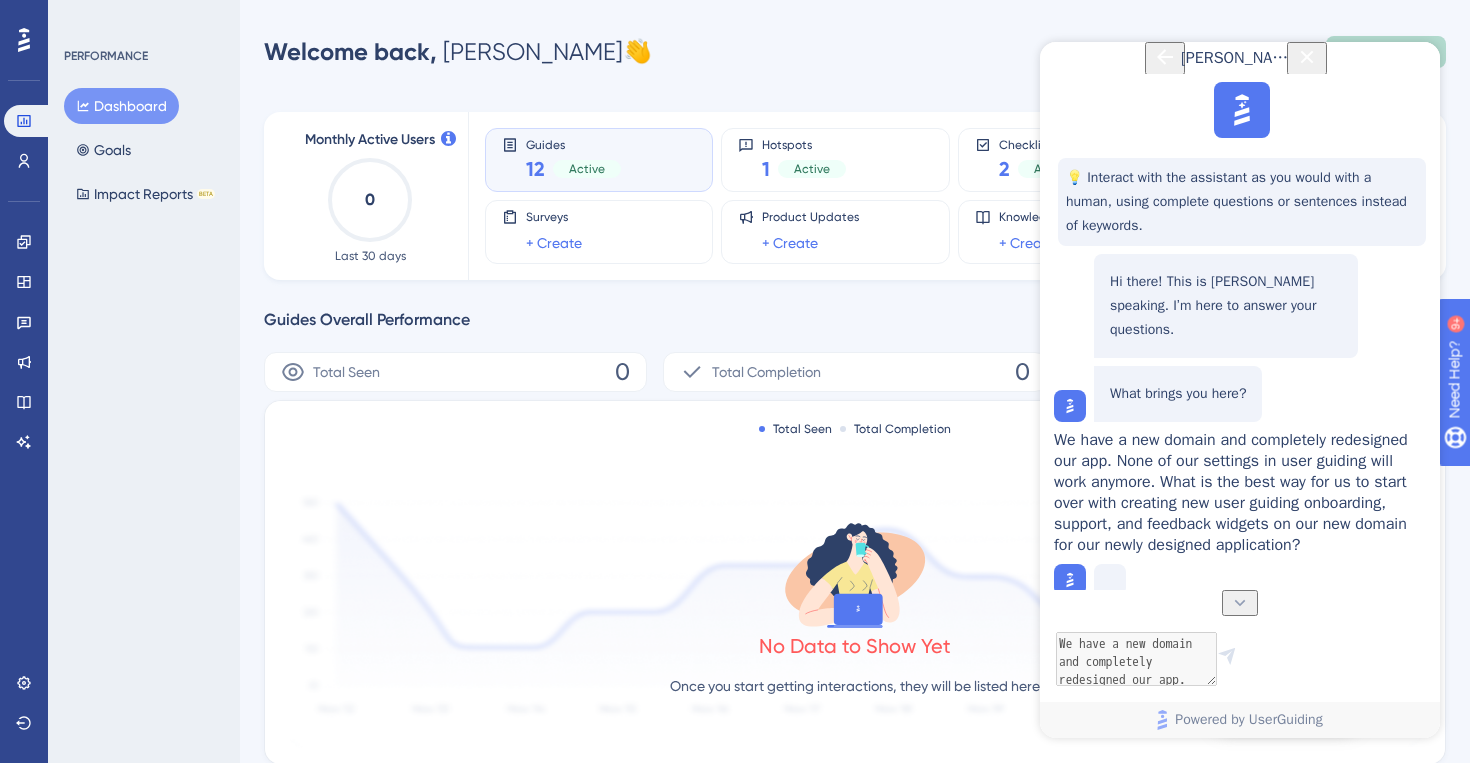scroll, scrollTop: 92, scrollLeft: 0, axis: vertical 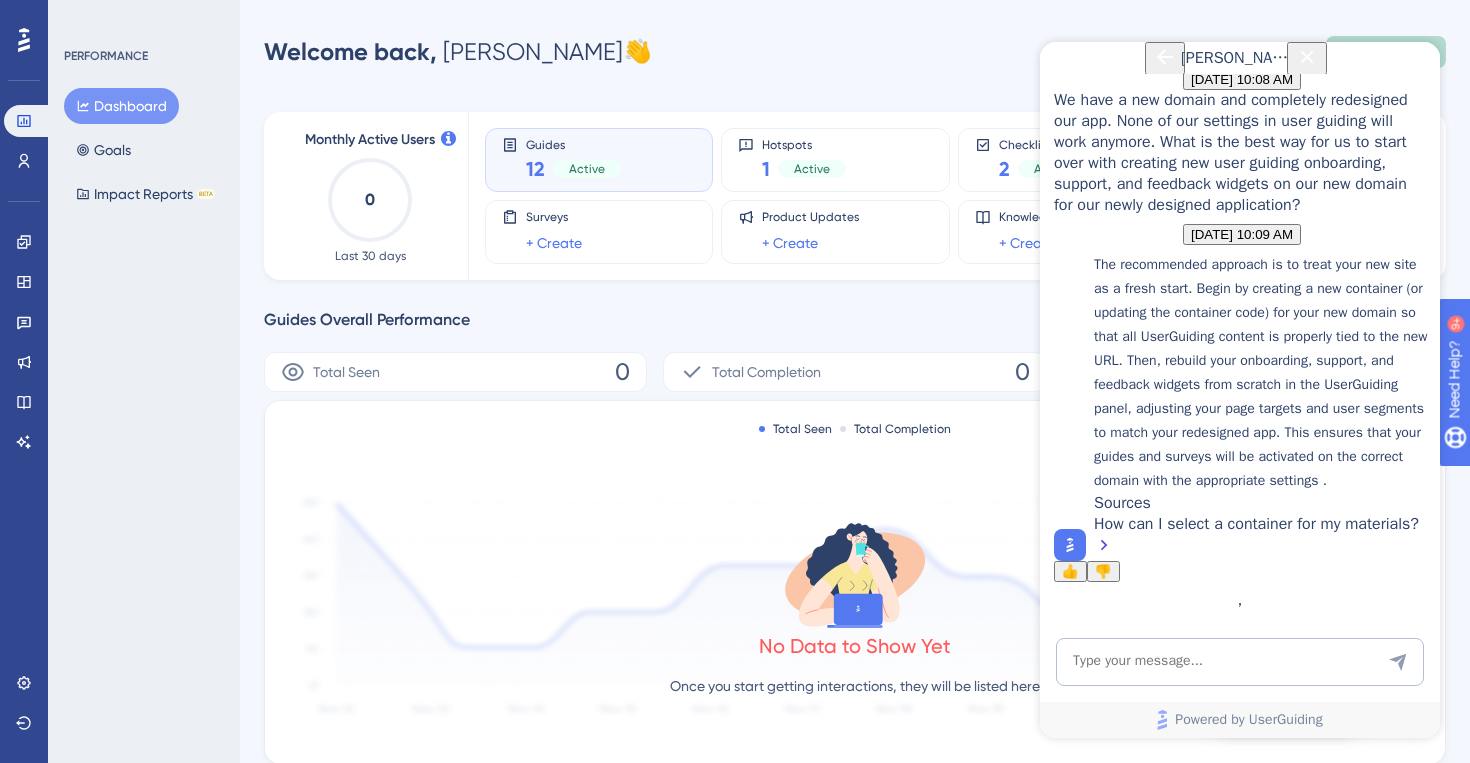 click on "How can I select a container for my materials?" at bounding box center (1262, 537) 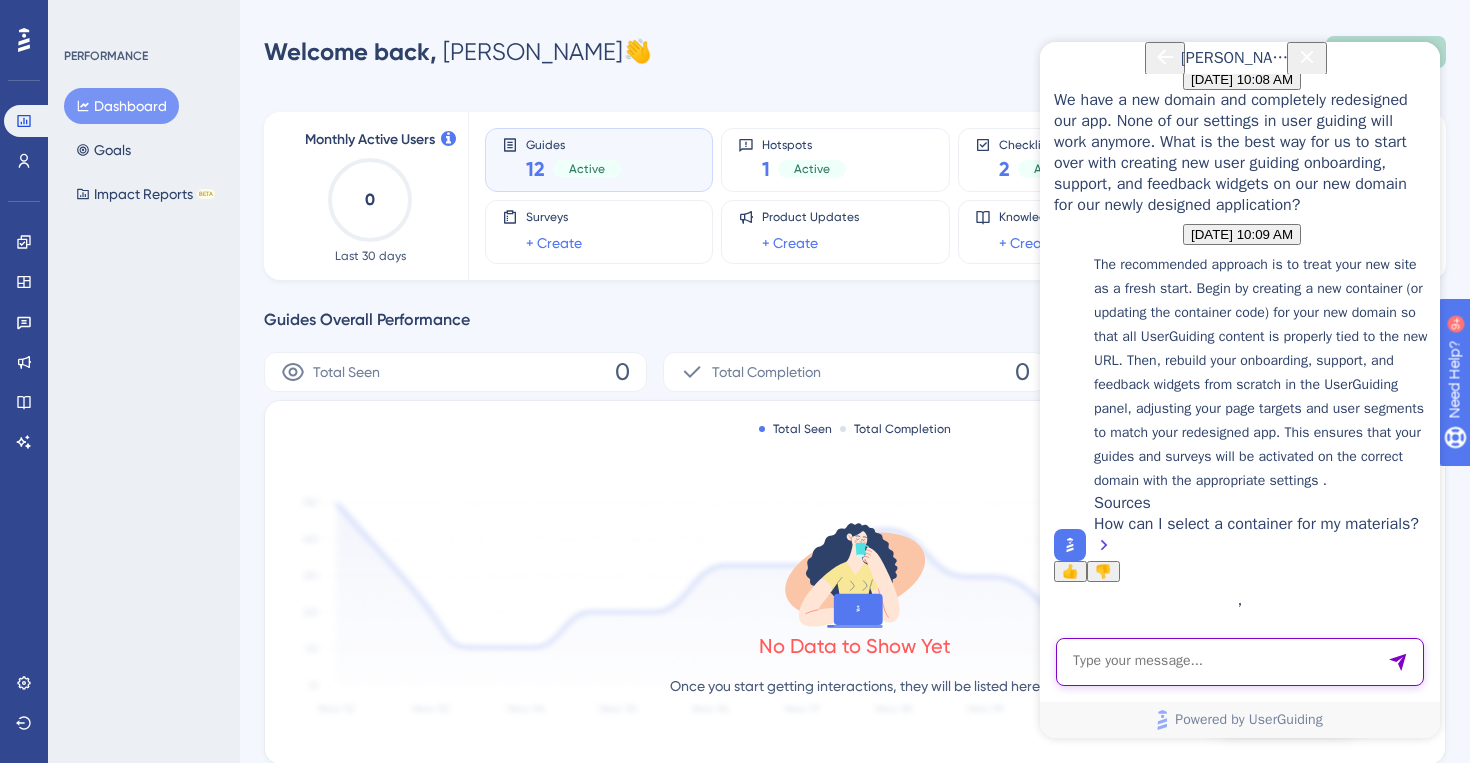 click at bounding box center (1240, 662) 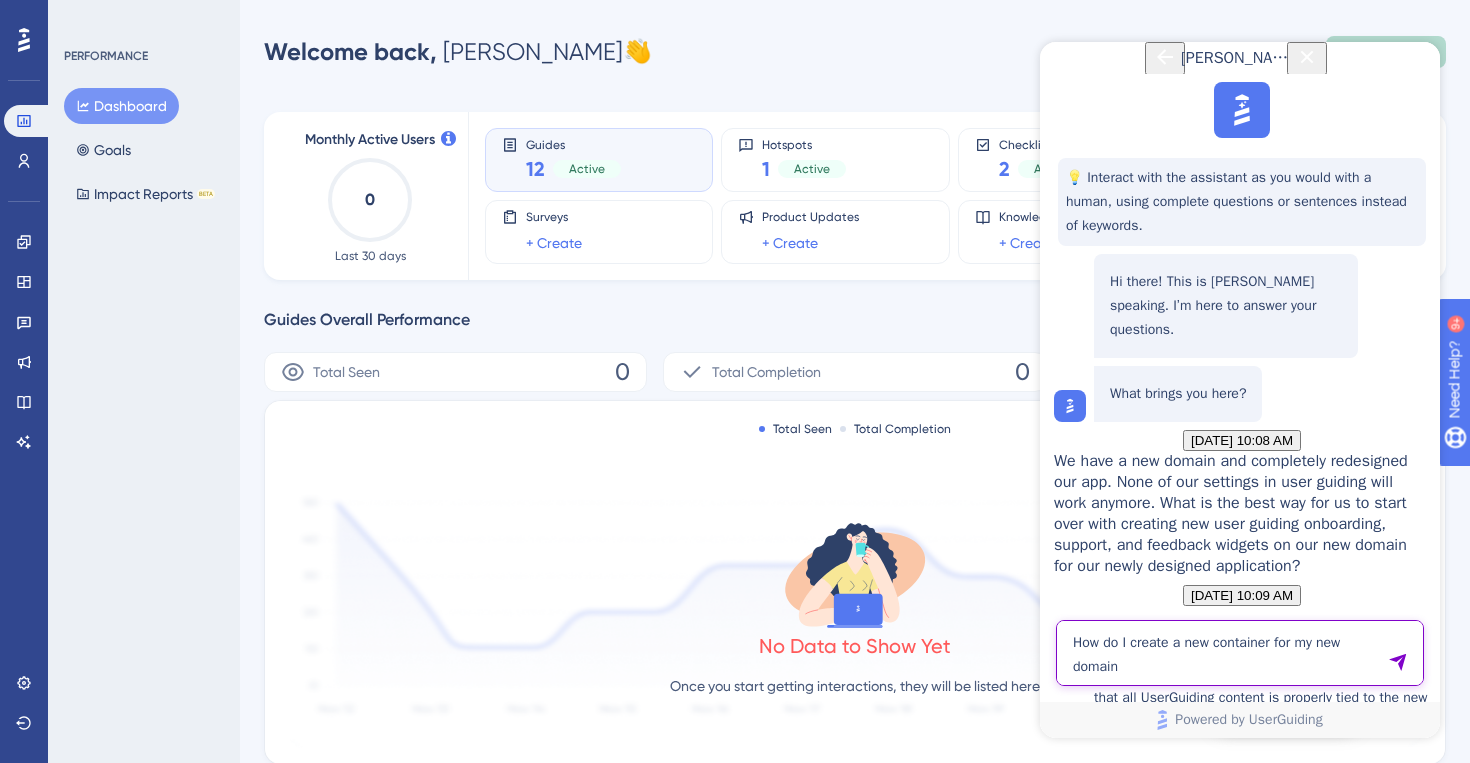 type on "How do I create a new container for my new domain?" 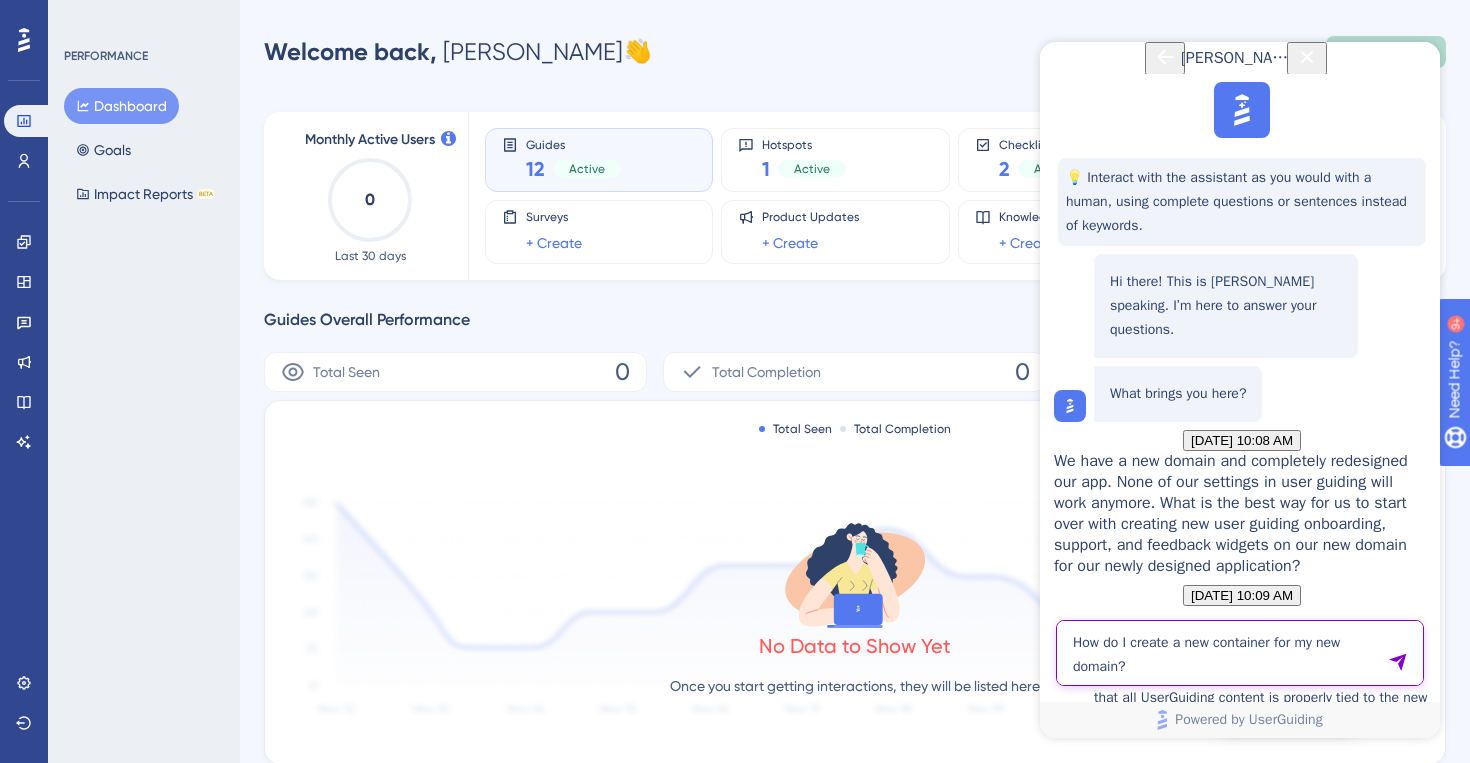 type 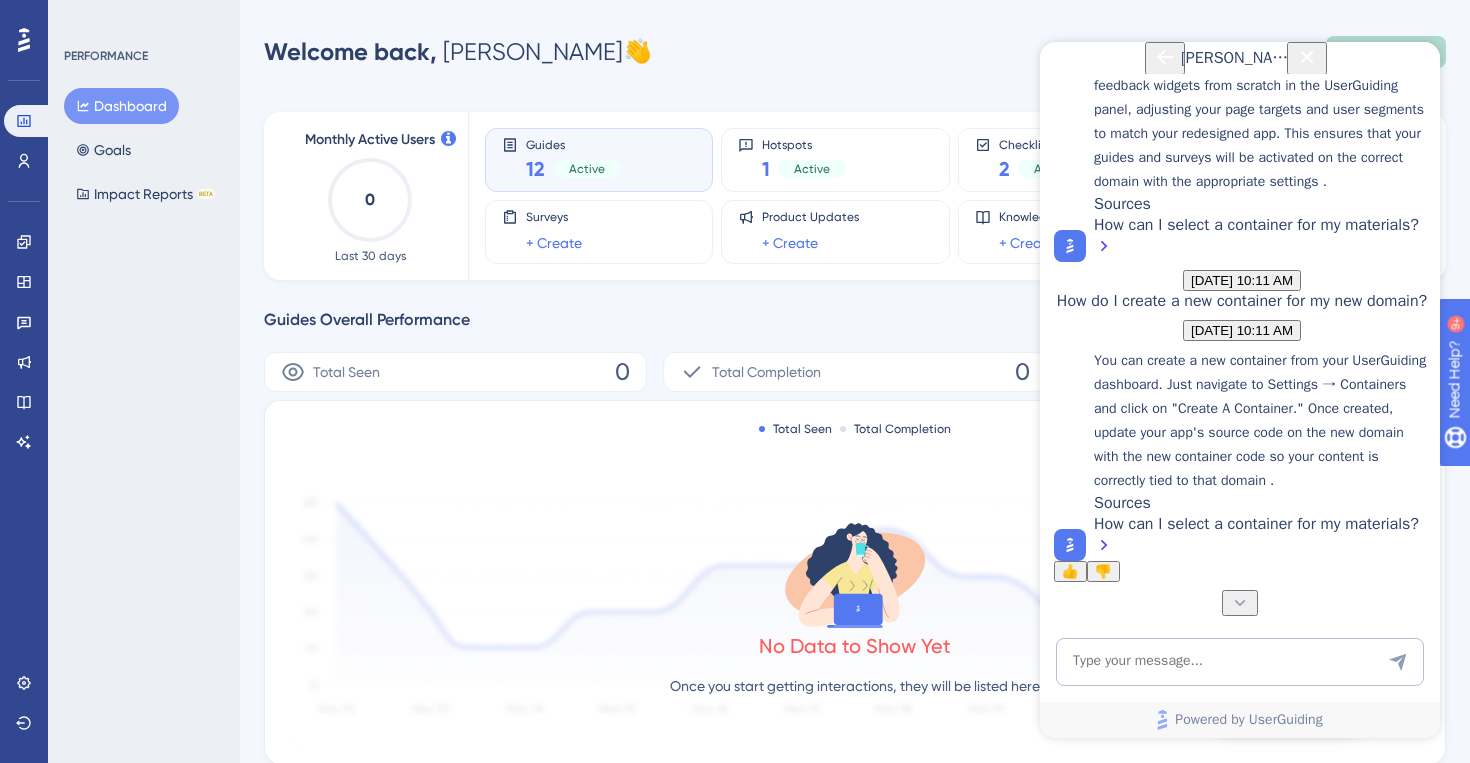 scroll, scrollTop: 1060, scrollLeft: 0, axis: vertical 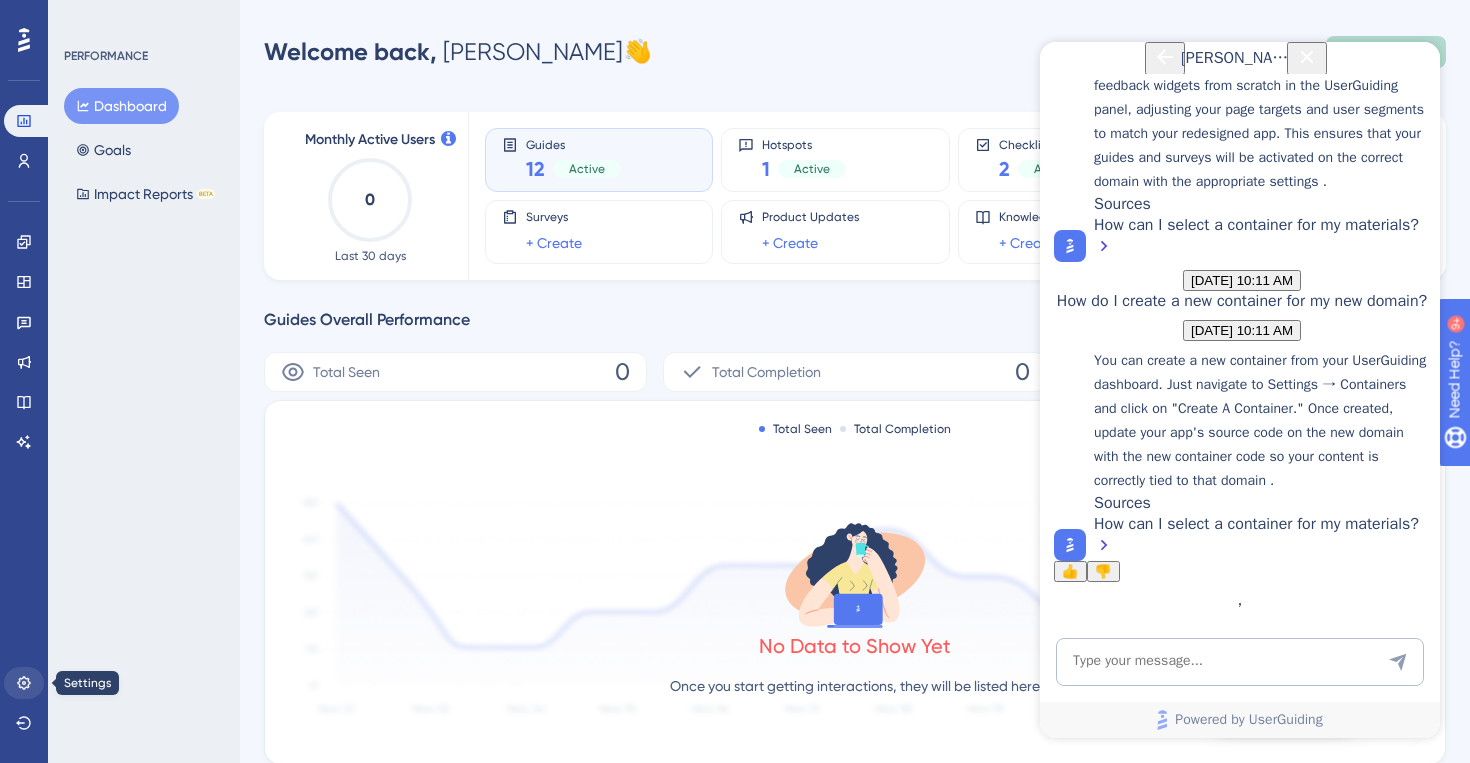 click 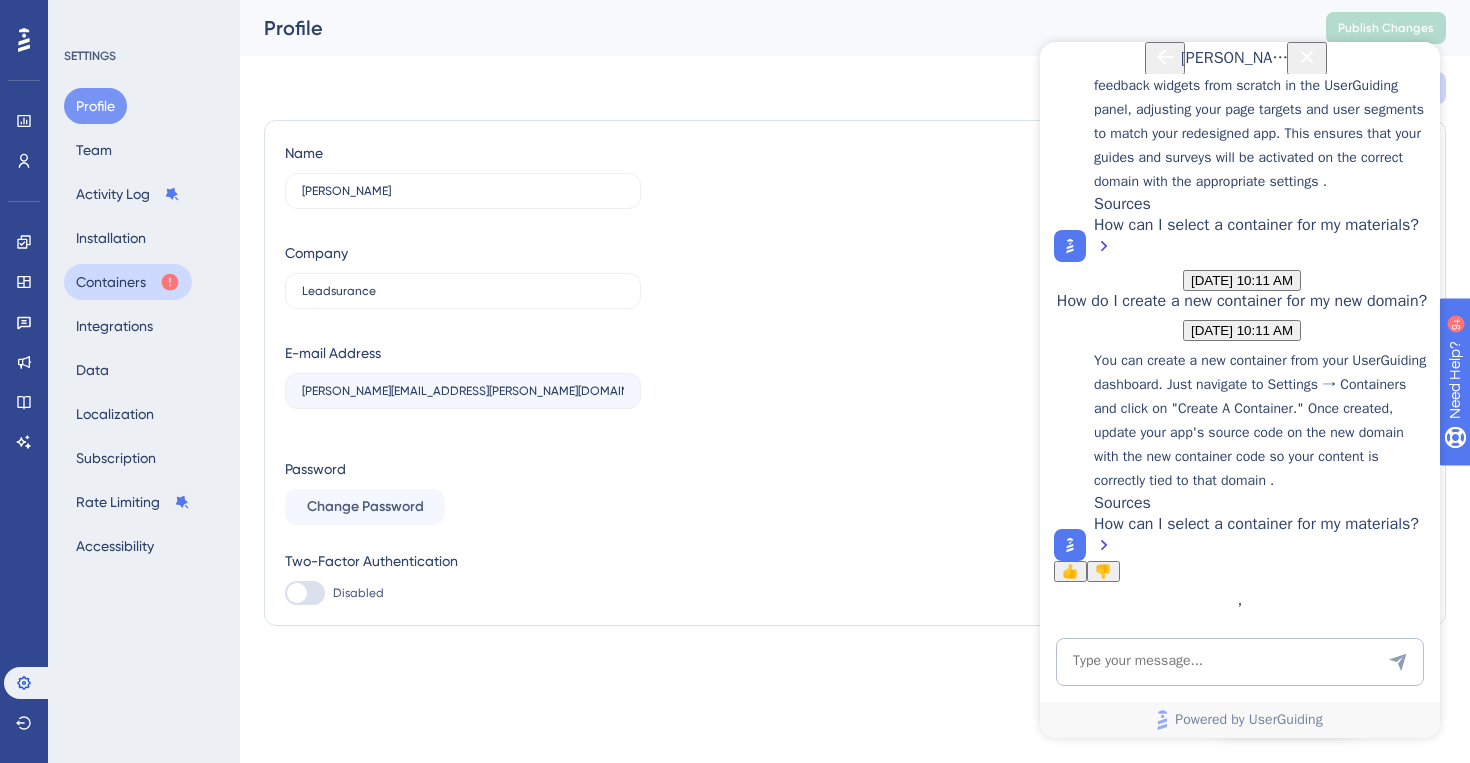 click on "Containers" at bounding box center [128, 282] 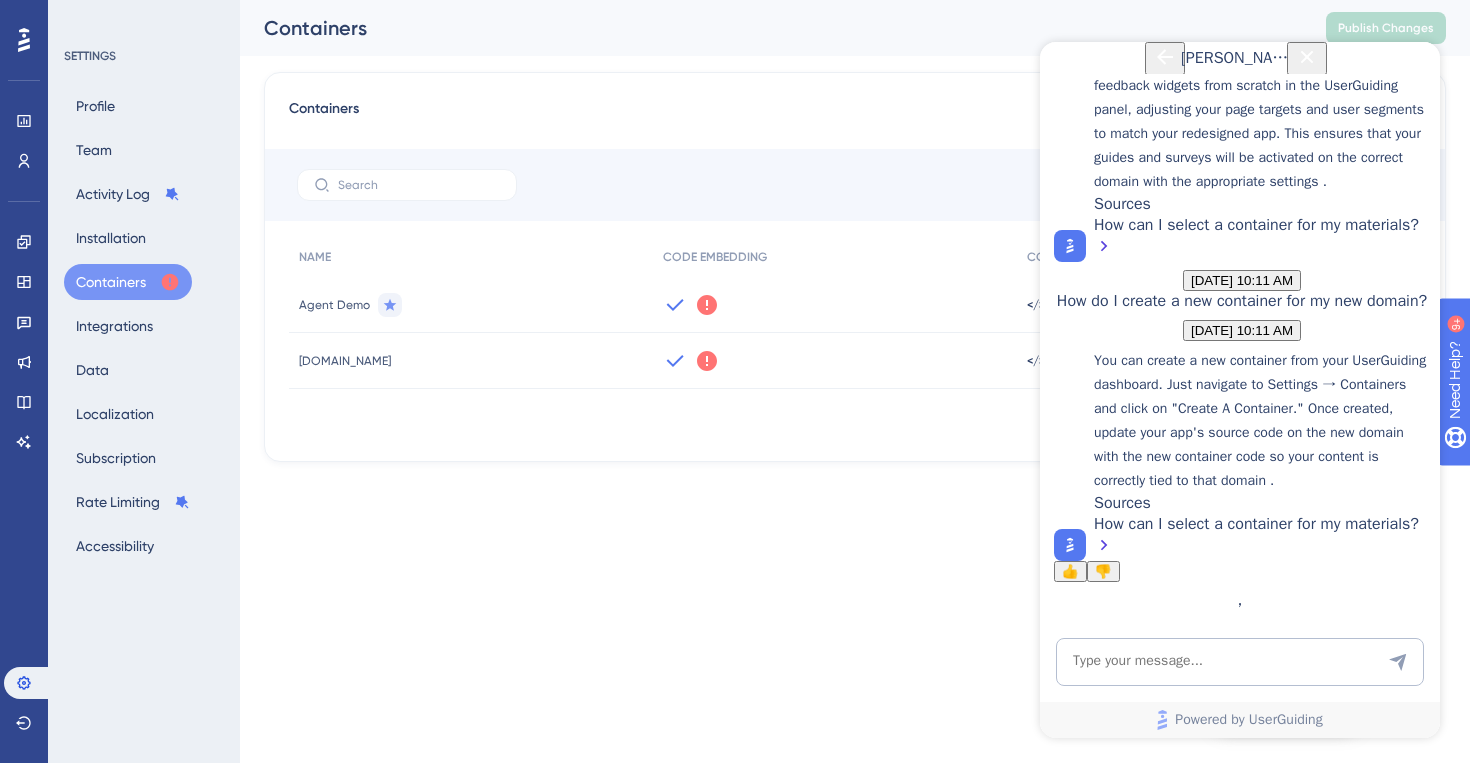 click 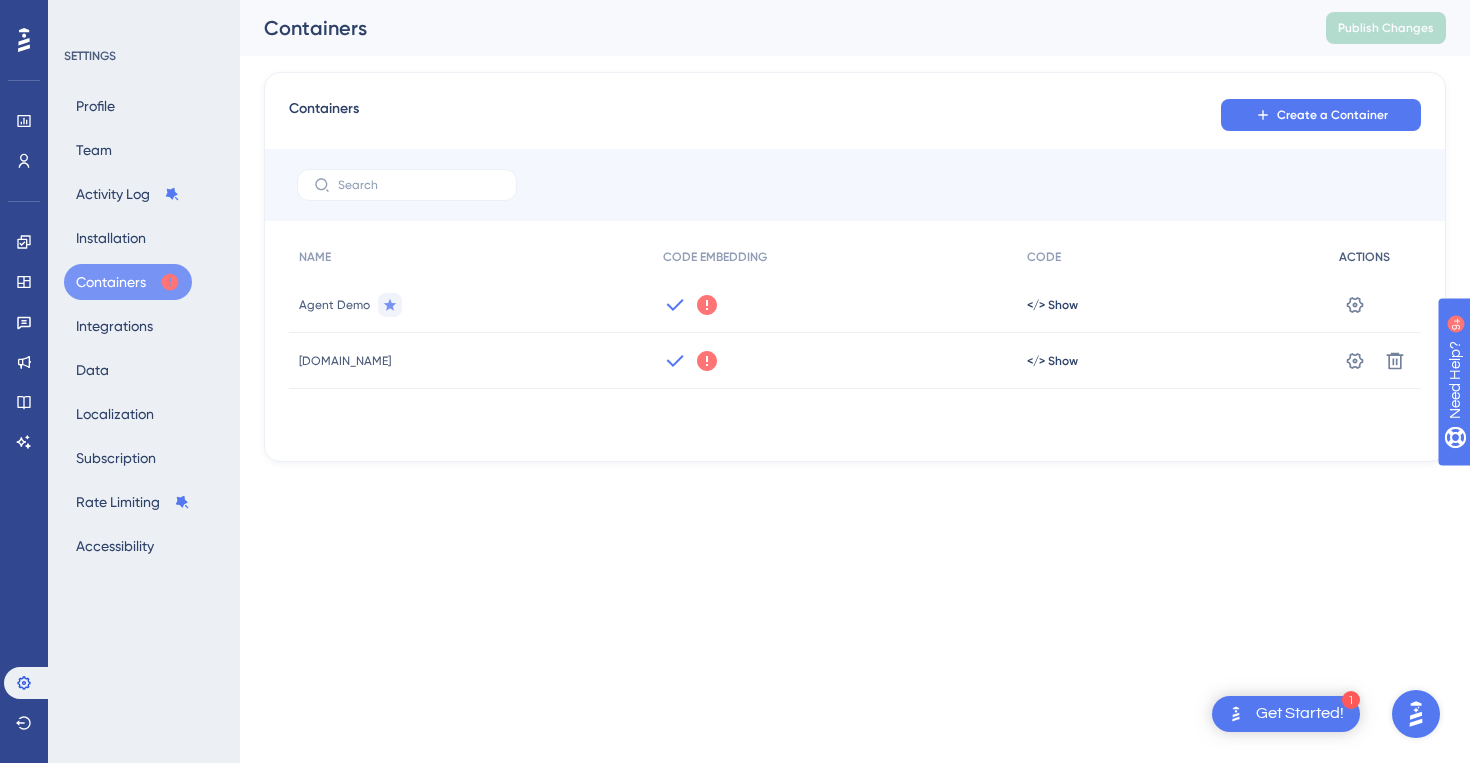 scroll, scrollTop: 0, scrollLeft: 0, axis: both 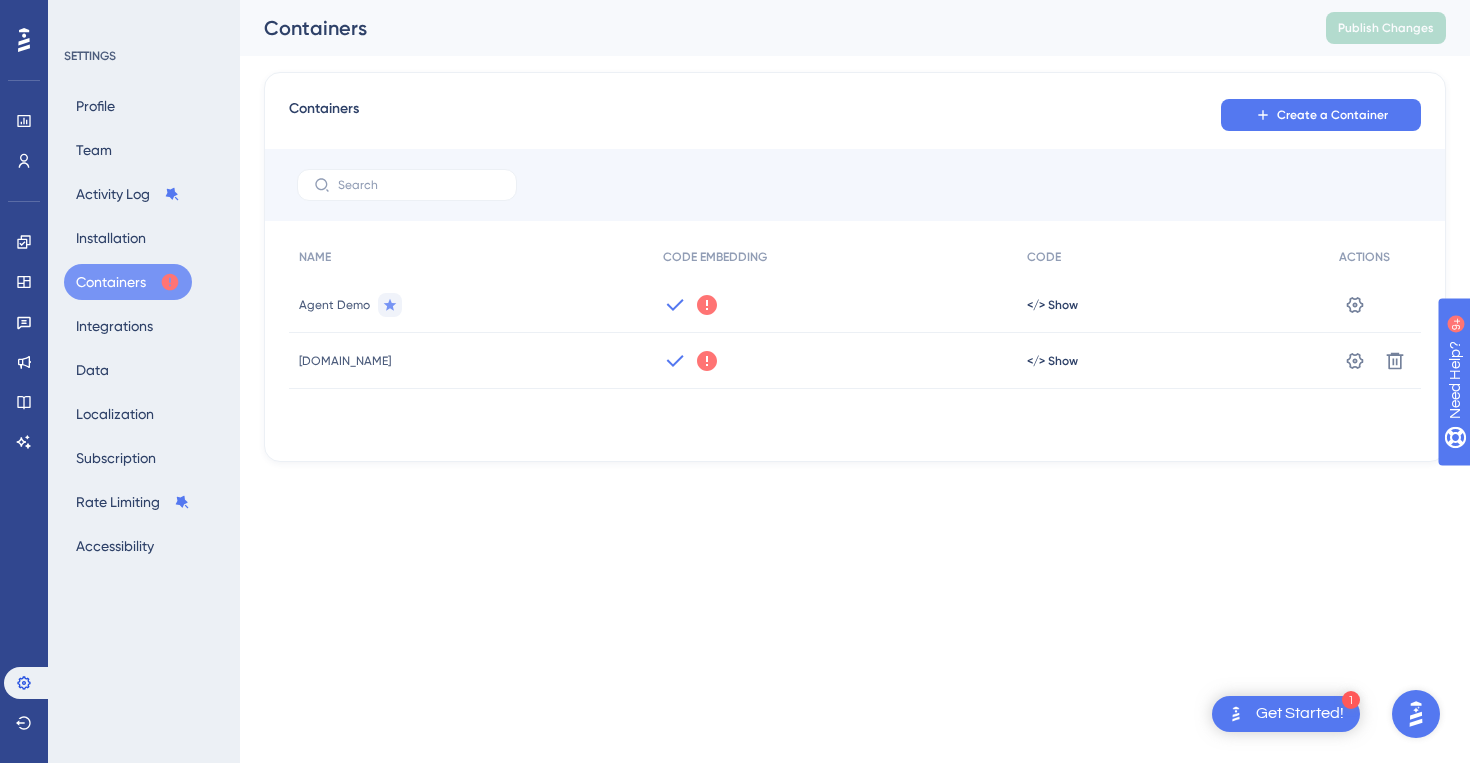 click at bounding box center [1416, 714] 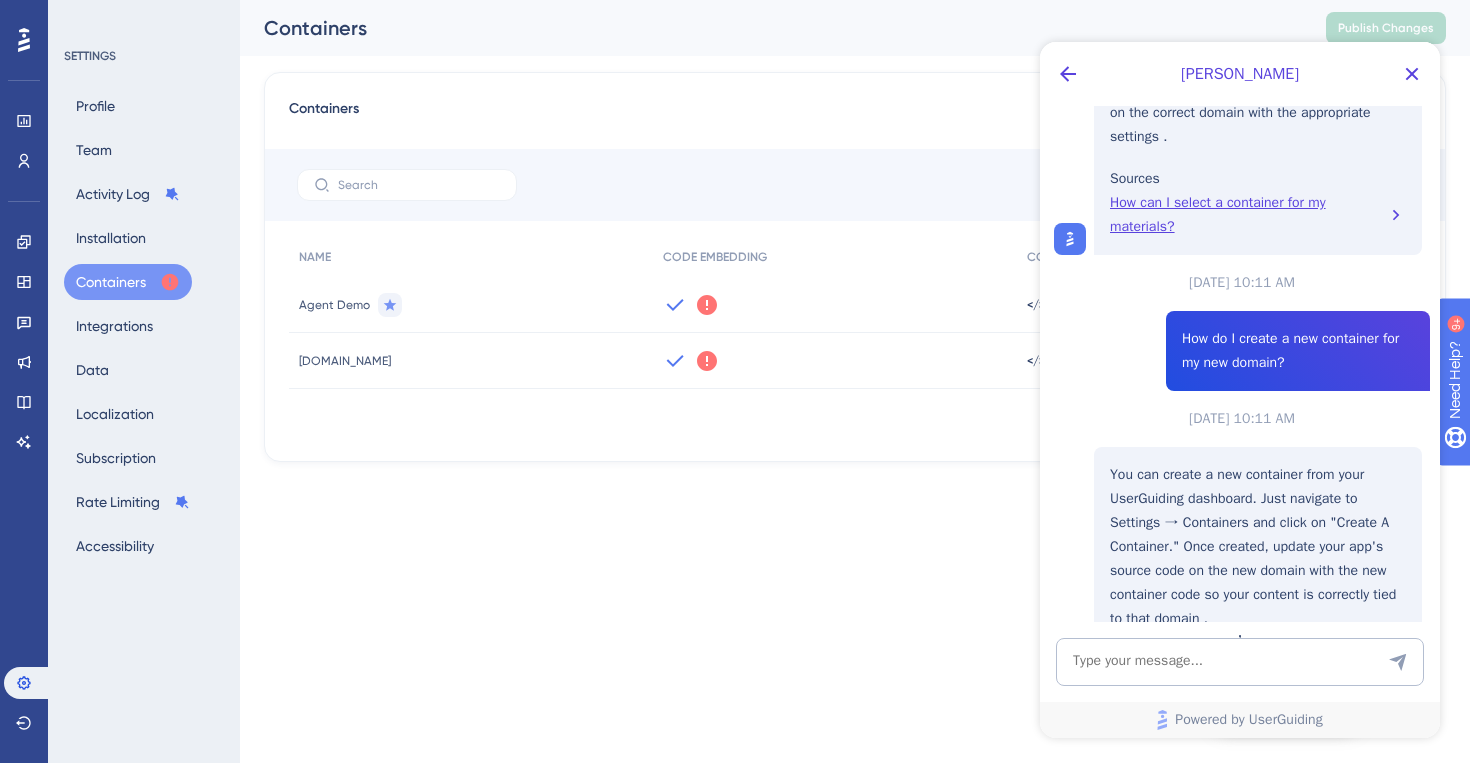 scroll, scrollTop: 1060, scrollLeft: 0, axis: vertical 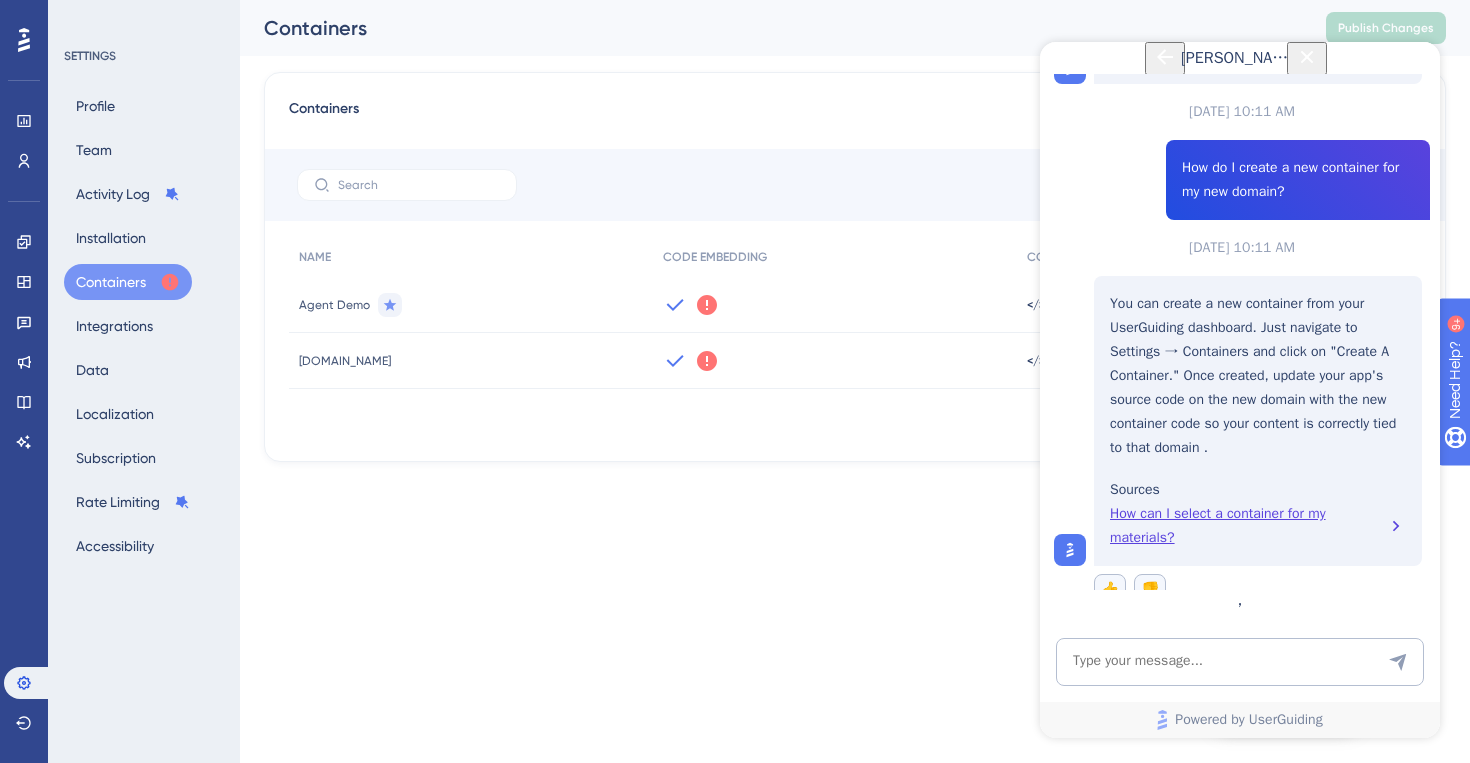 click 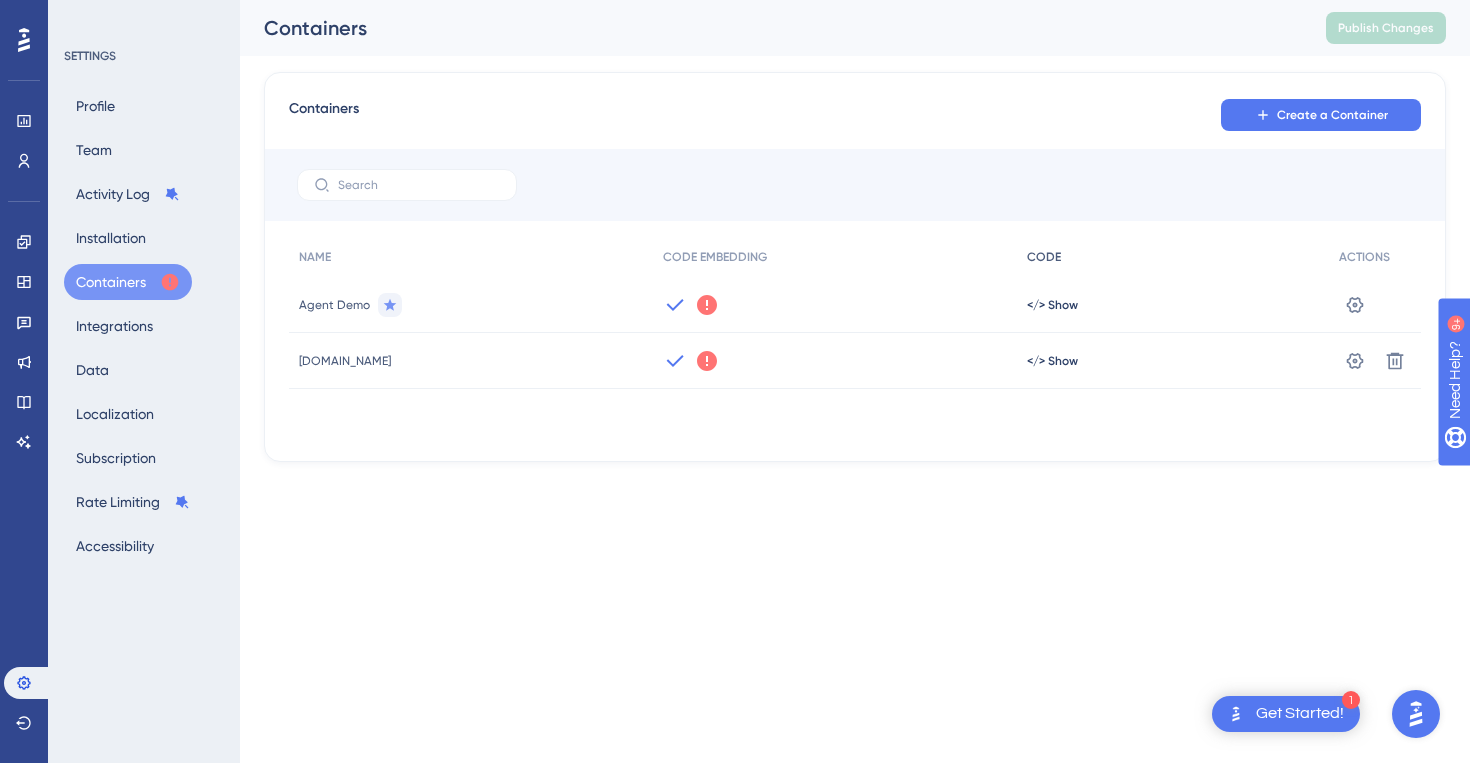 scroll, scrollTop: 0, scrollLeft: 0, axis: both 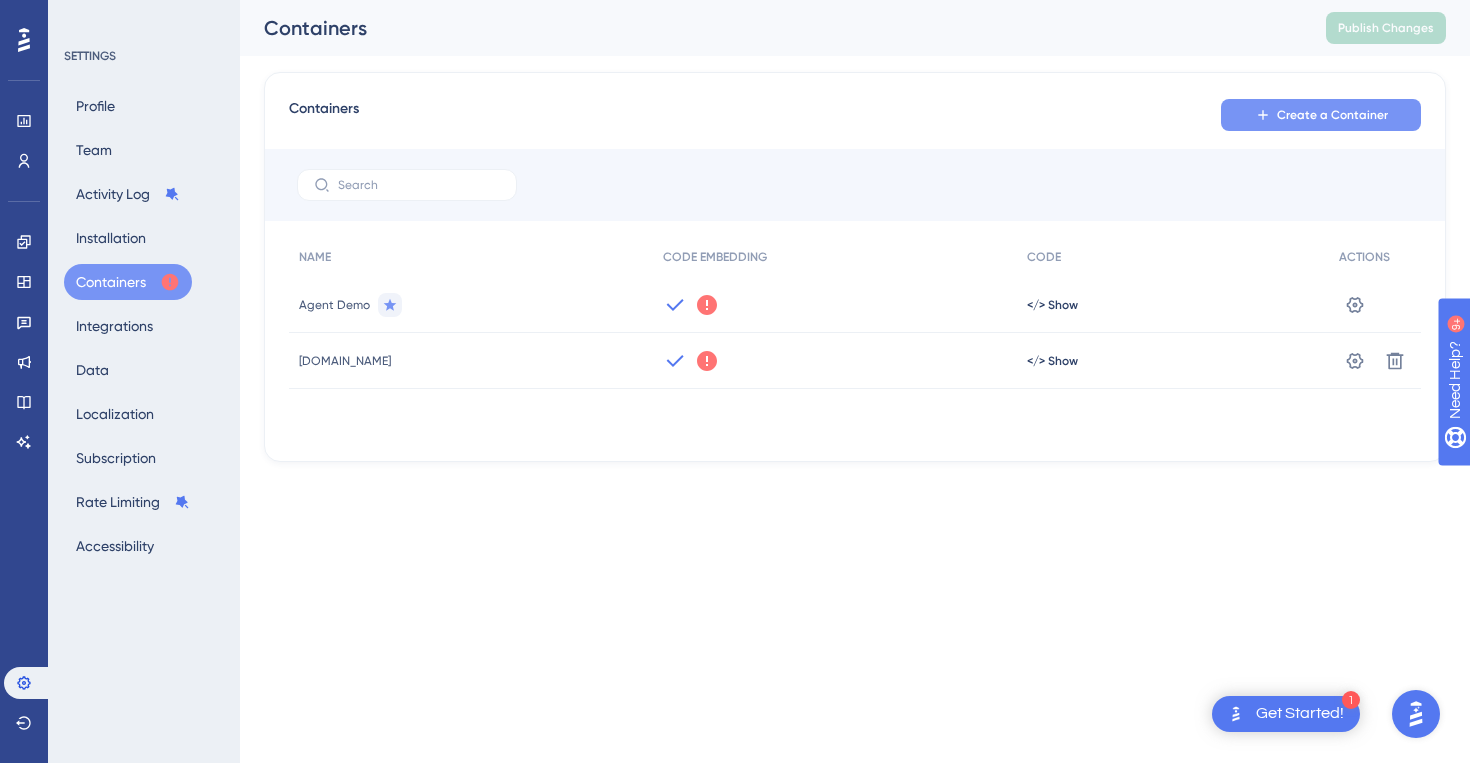 click on "Create a Container" at bounding box center [1321, 115] 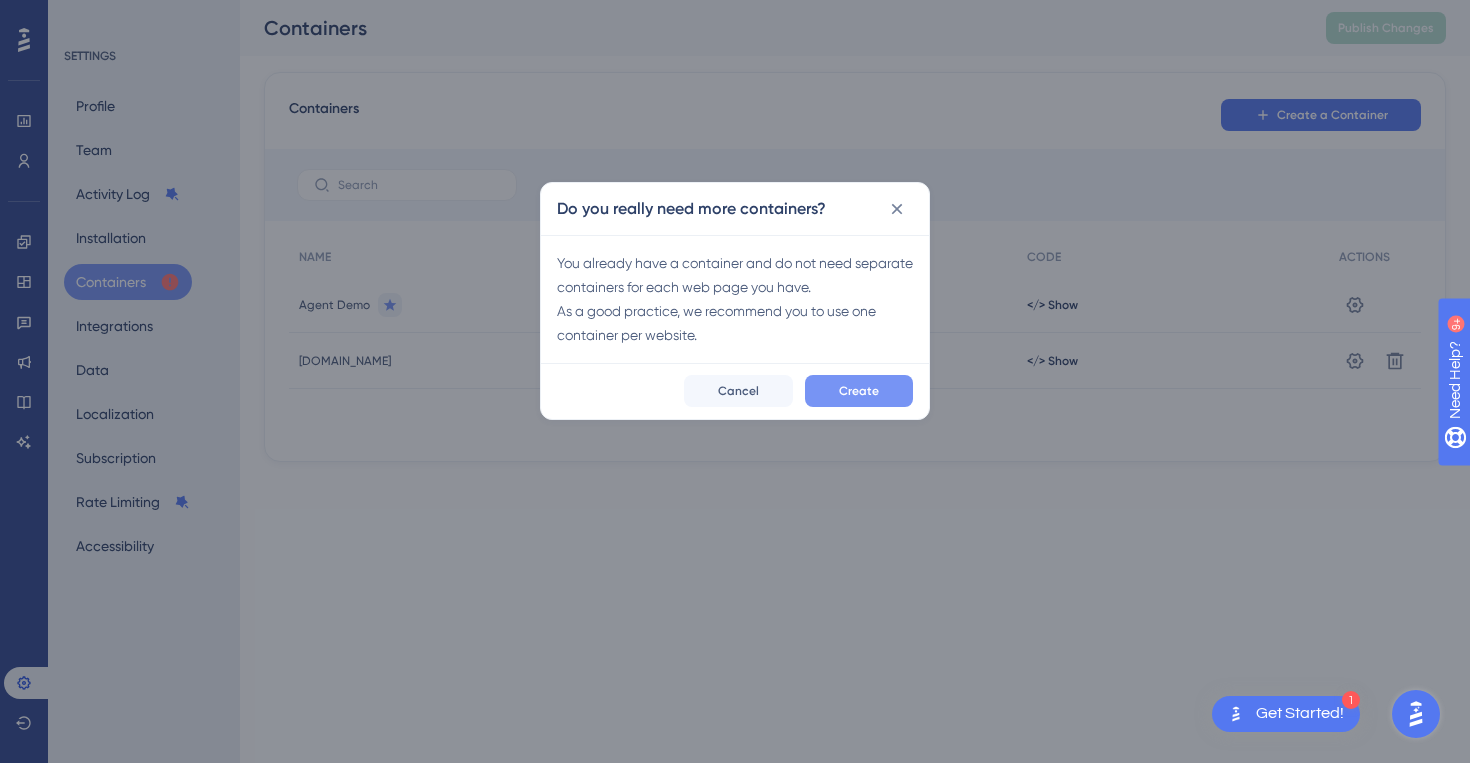 click on "Create" at bounding box center (859, 391) 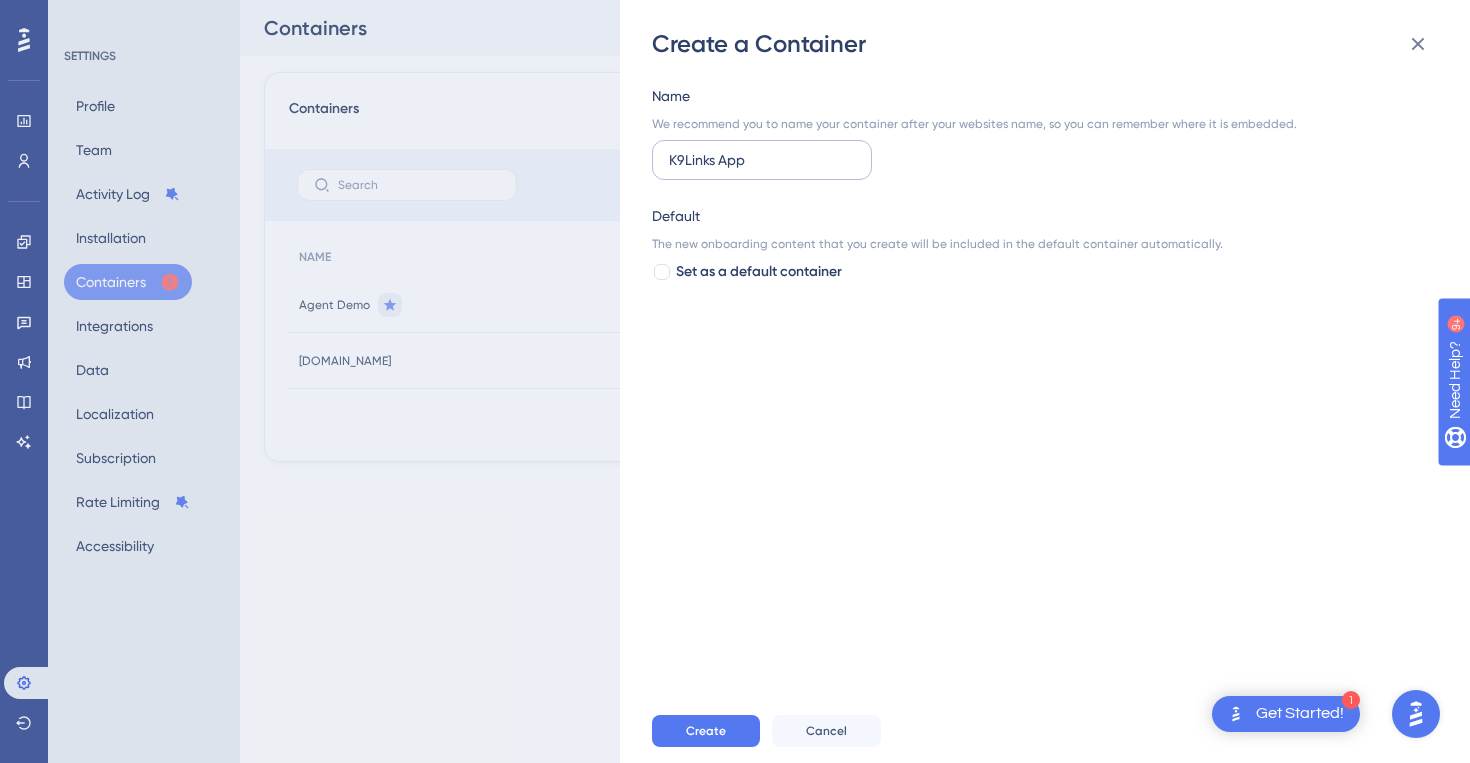 click on "K9Links App" at bounding box center (762, 160) 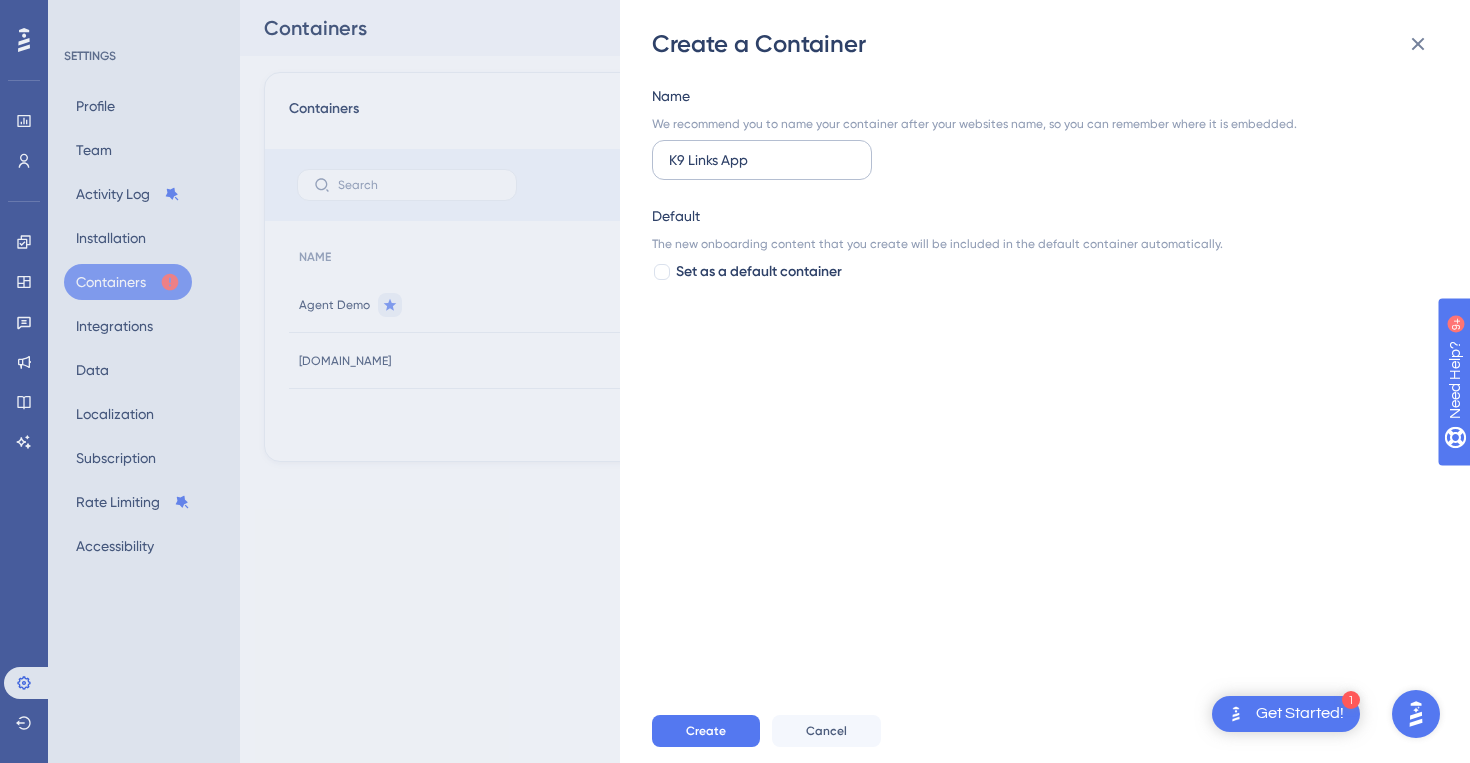 click on "K9 Links App" at bounding box center (762, 160) 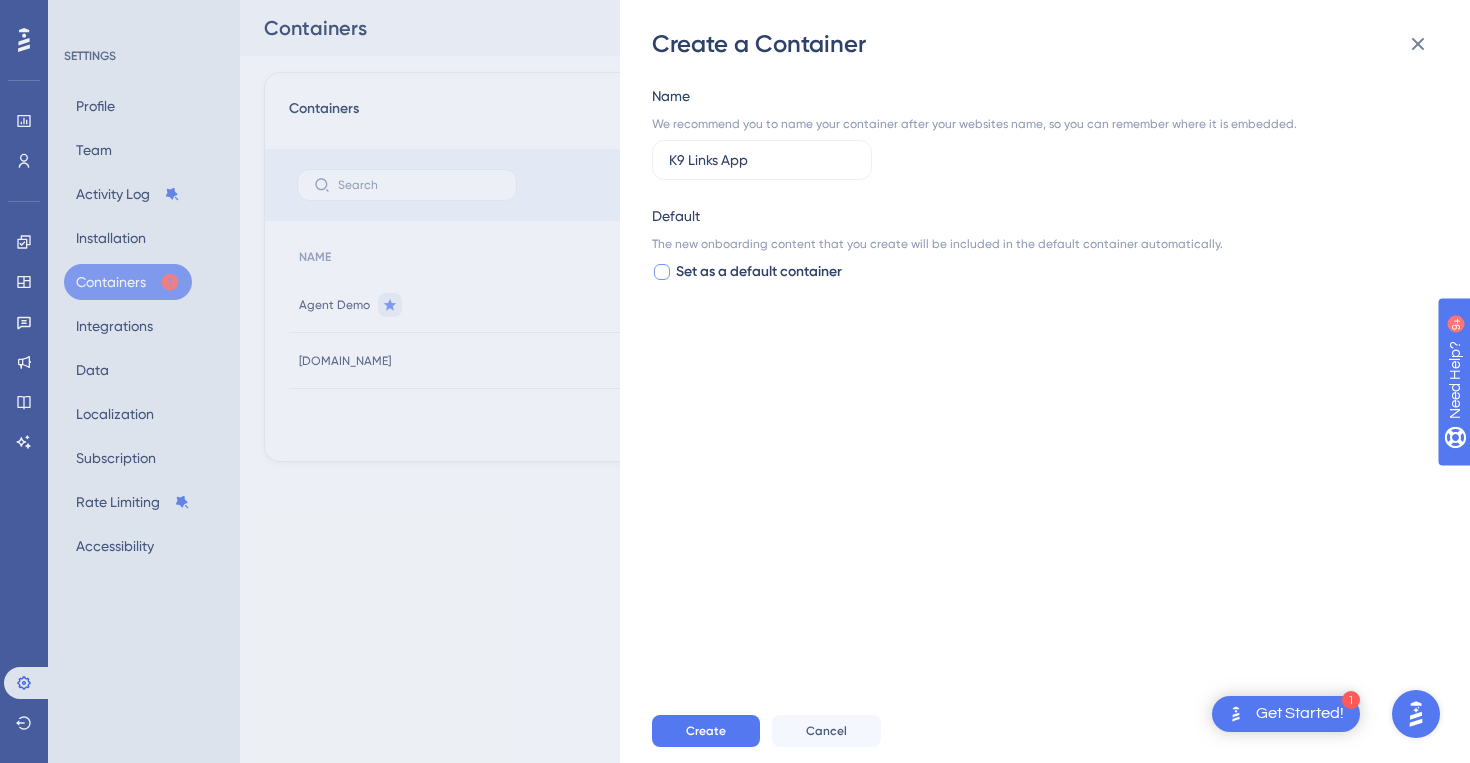type on "K9 Links App" 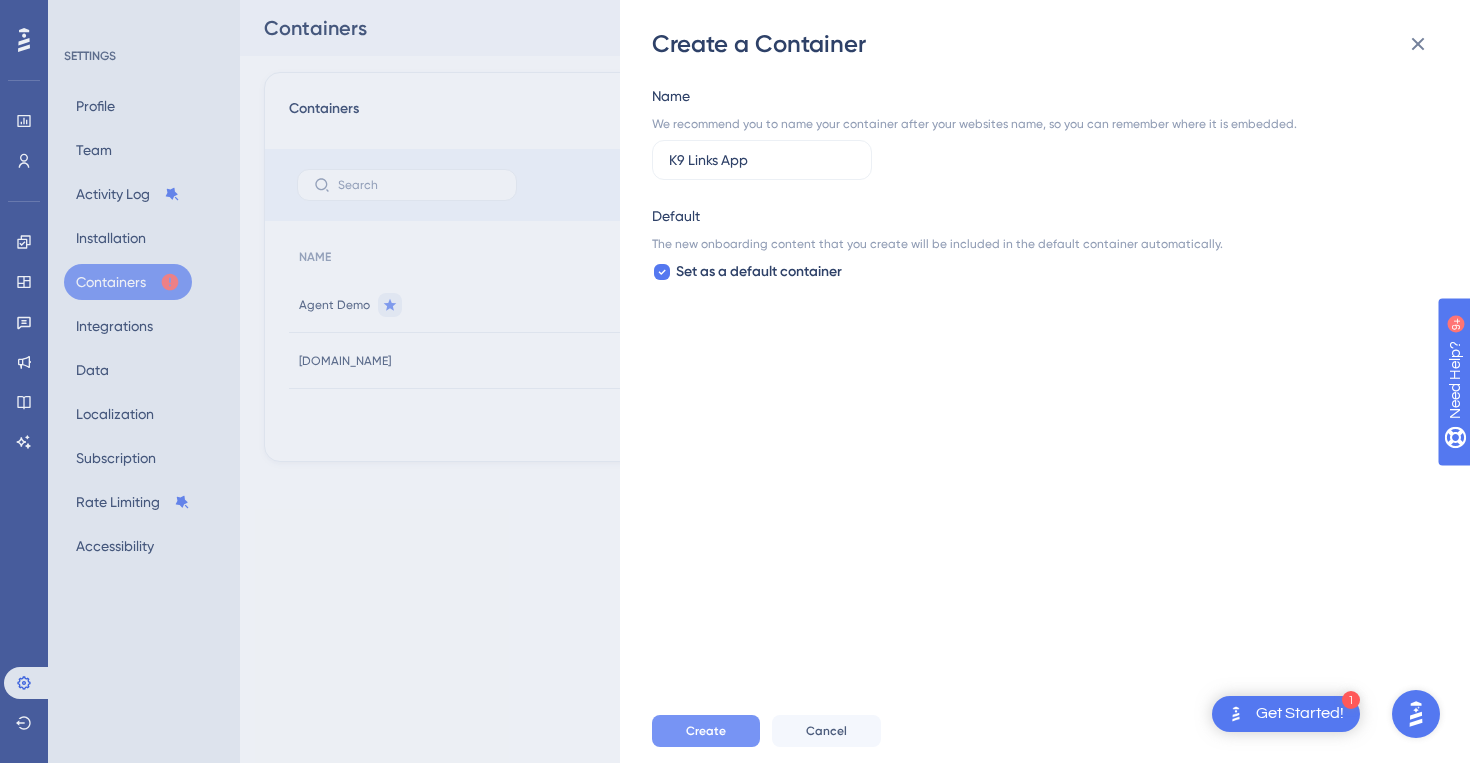 click on "Create" at bounding box center (706, 731) 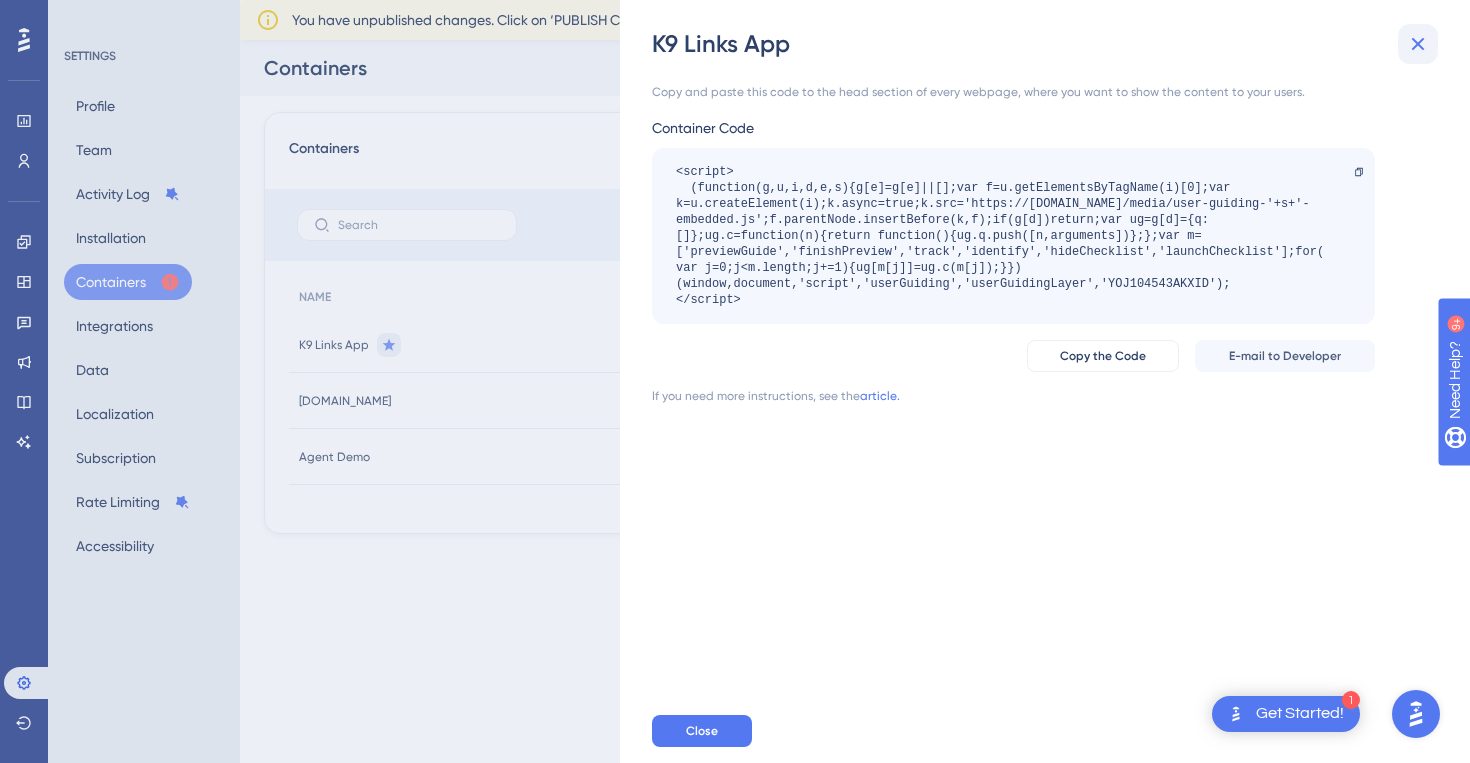 click 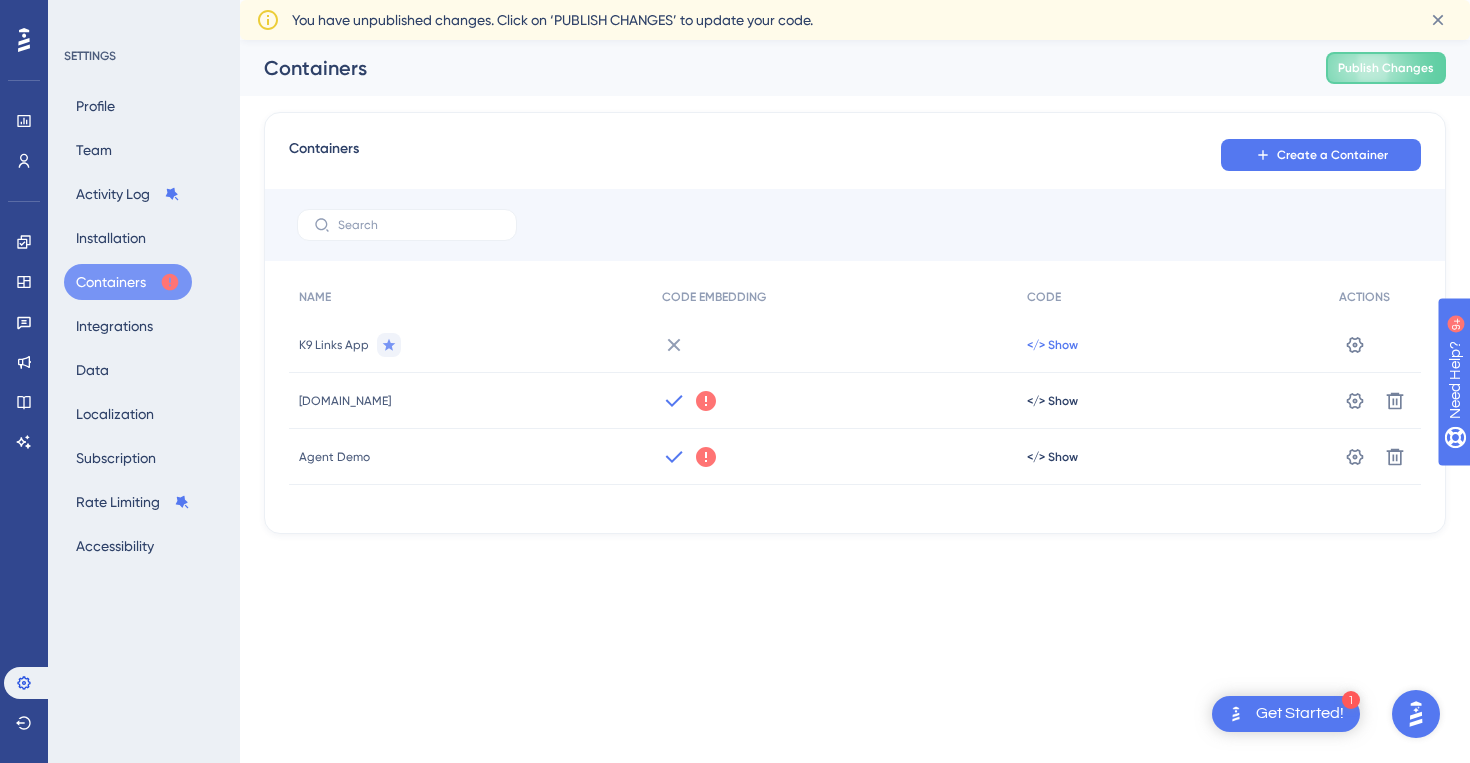 click on "</> Show" at bounding box center (1052, 345) 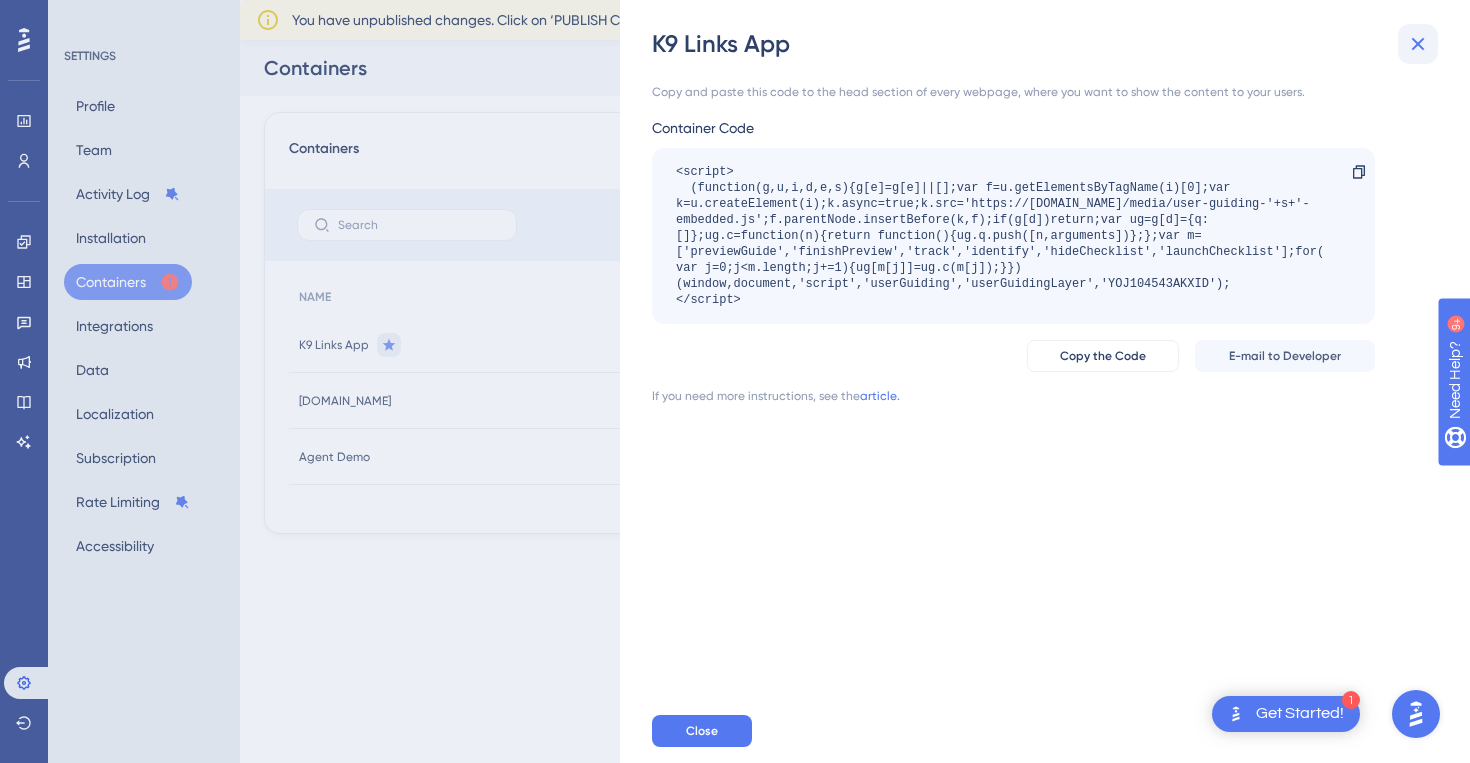 click 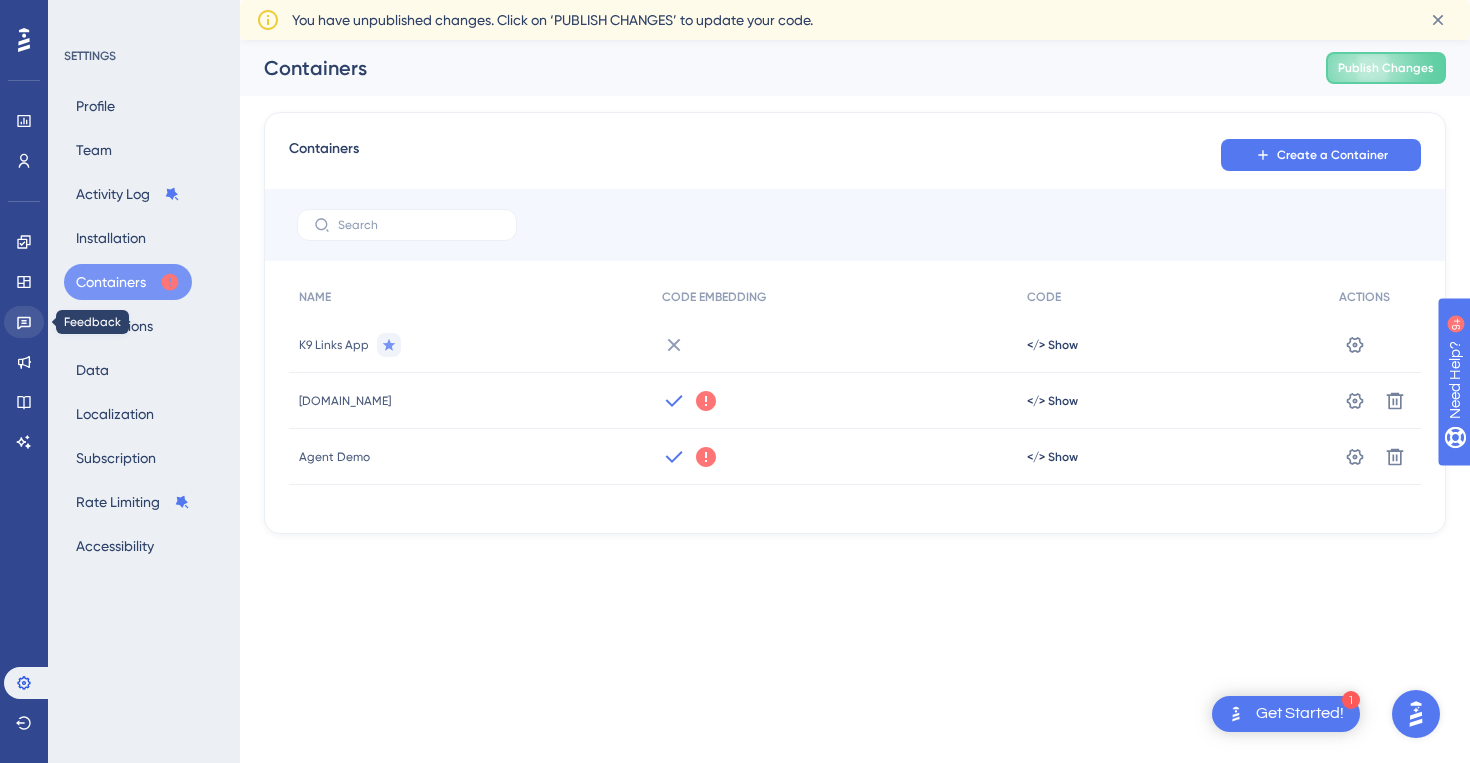 click 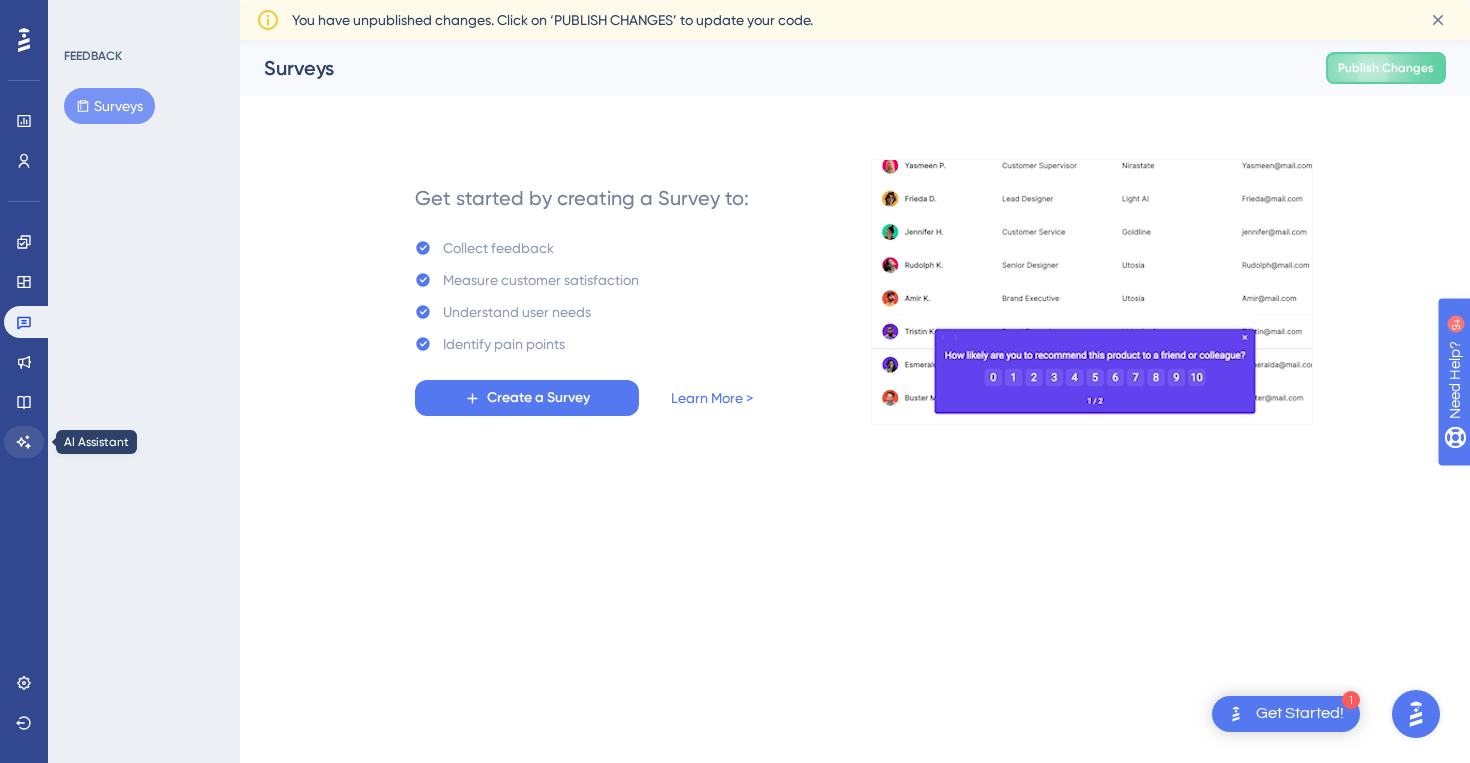 click 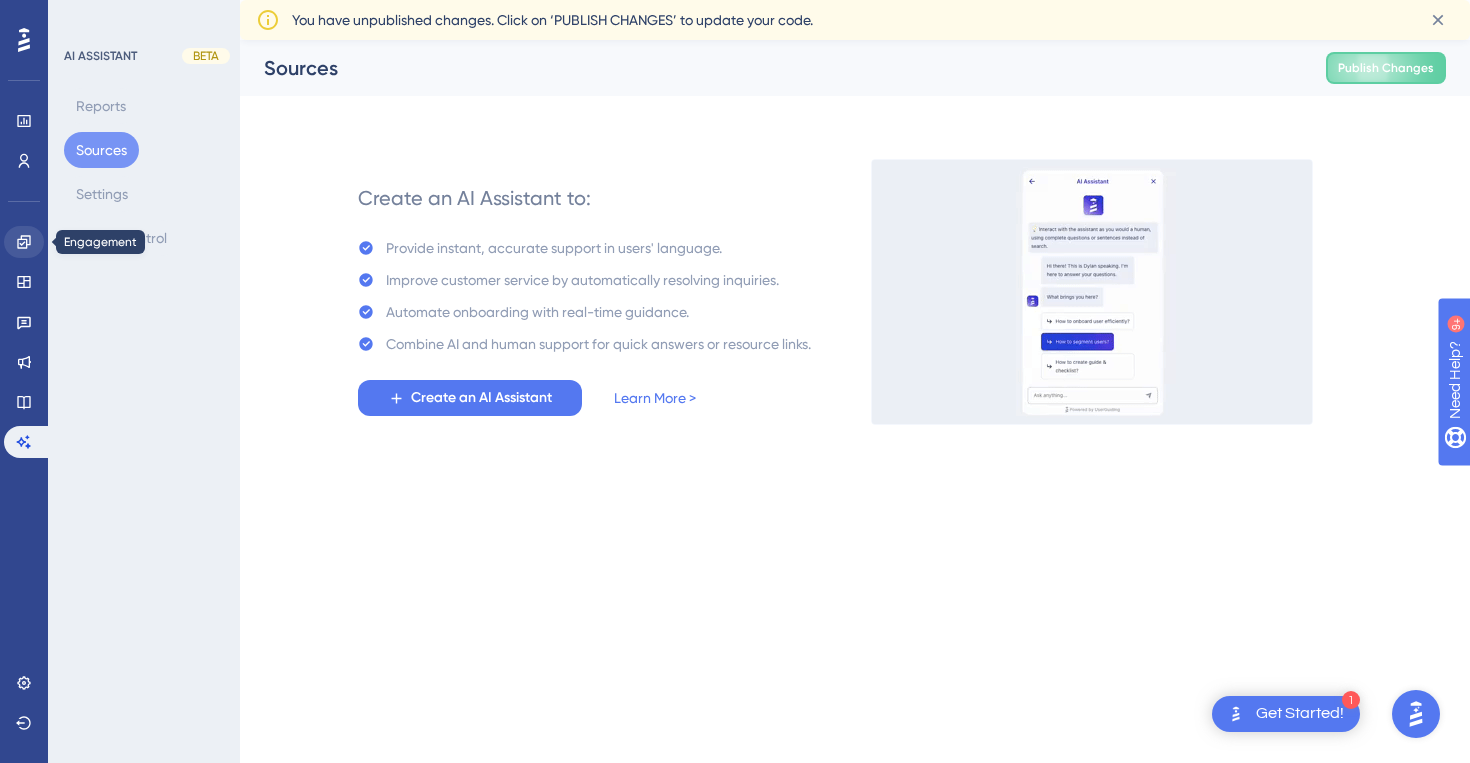 click at bounding box center [24, 242] 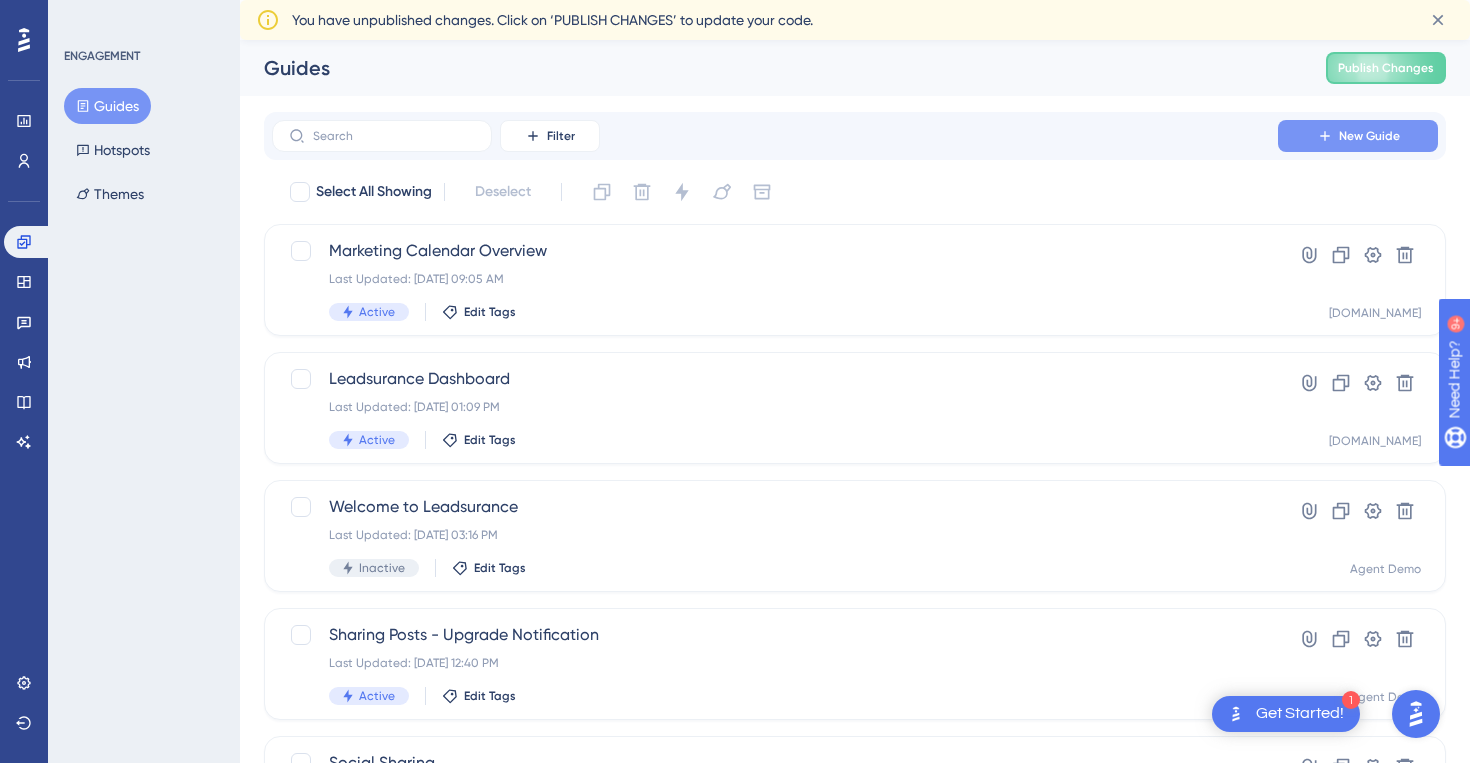 click on "New Guide" at bounding box center (1358, 136) 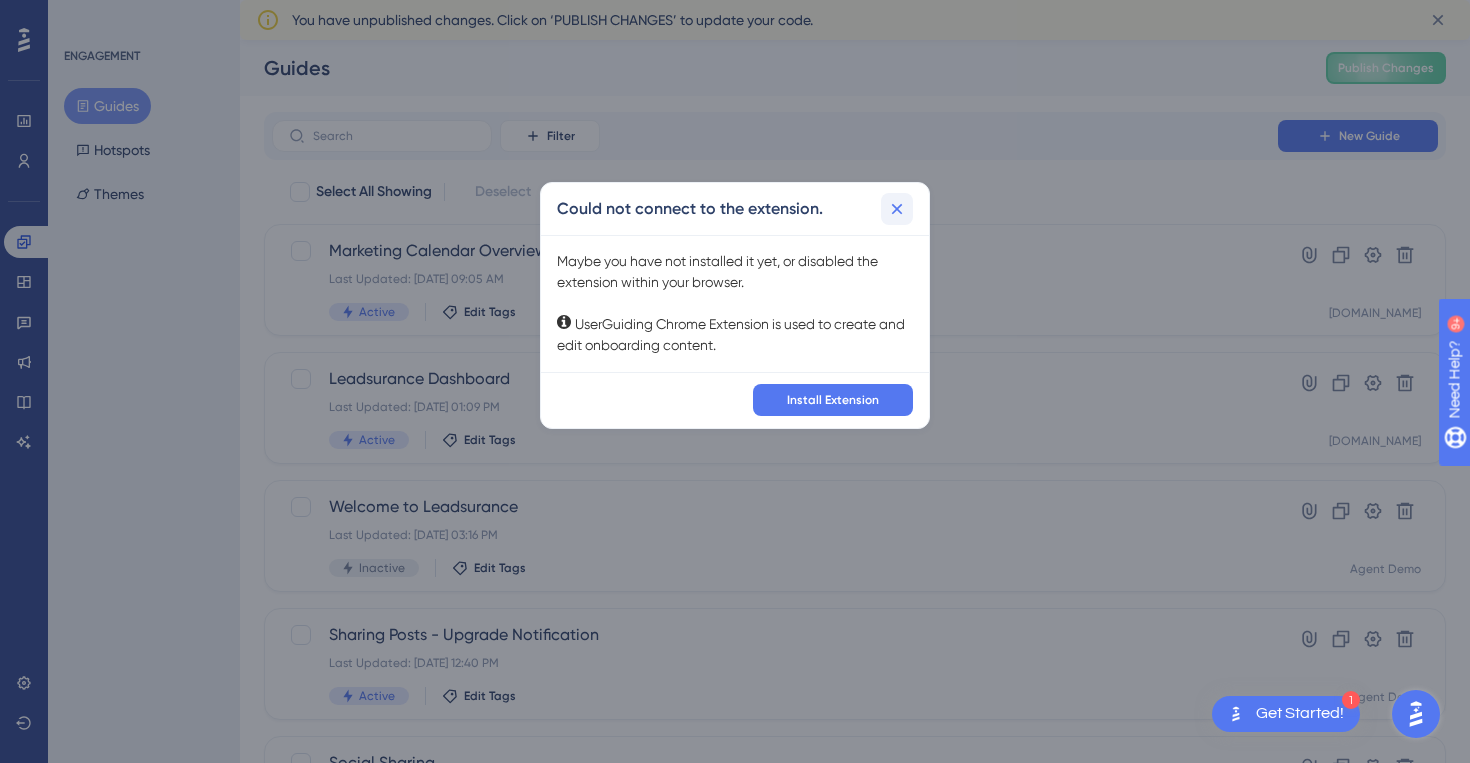 click 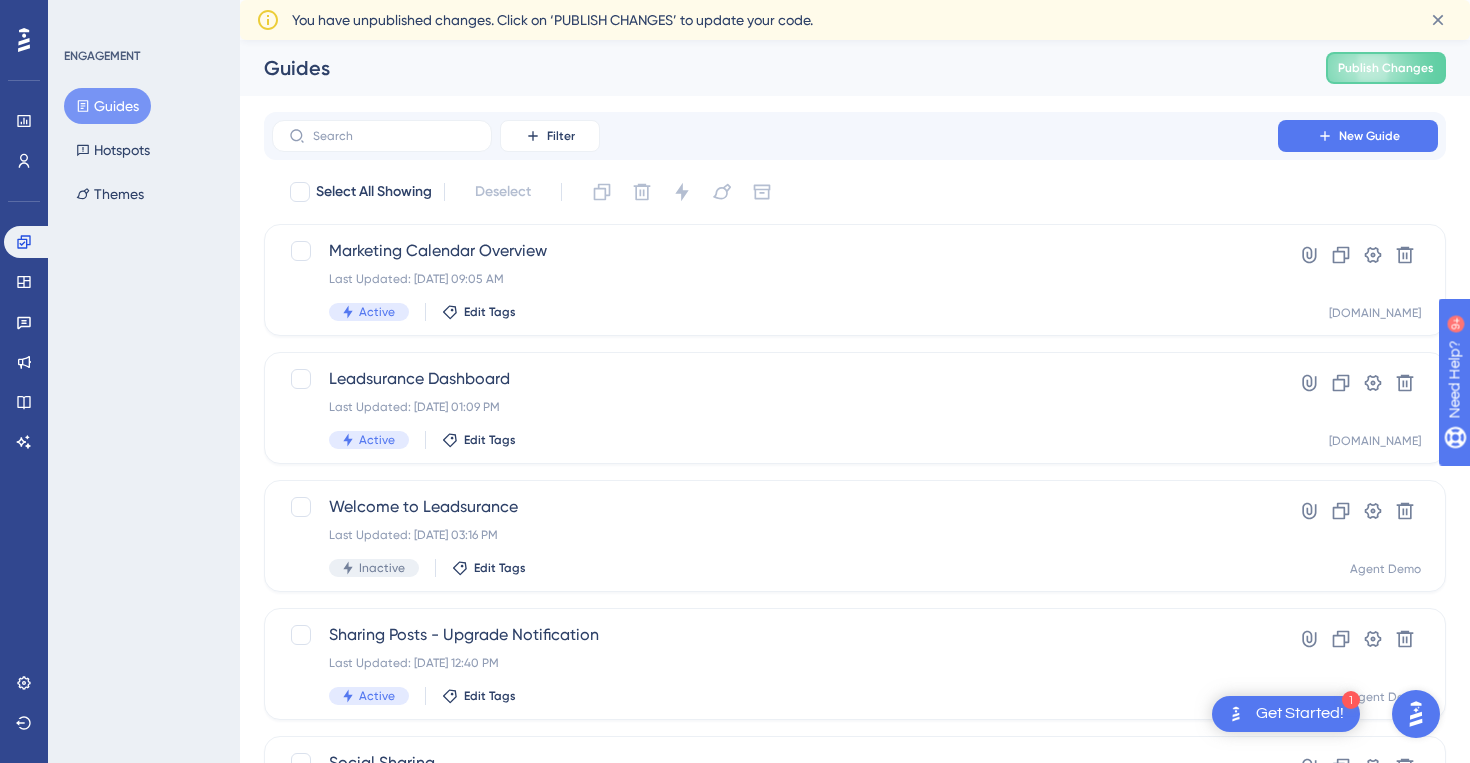 click at bounding box center [1416, 714] 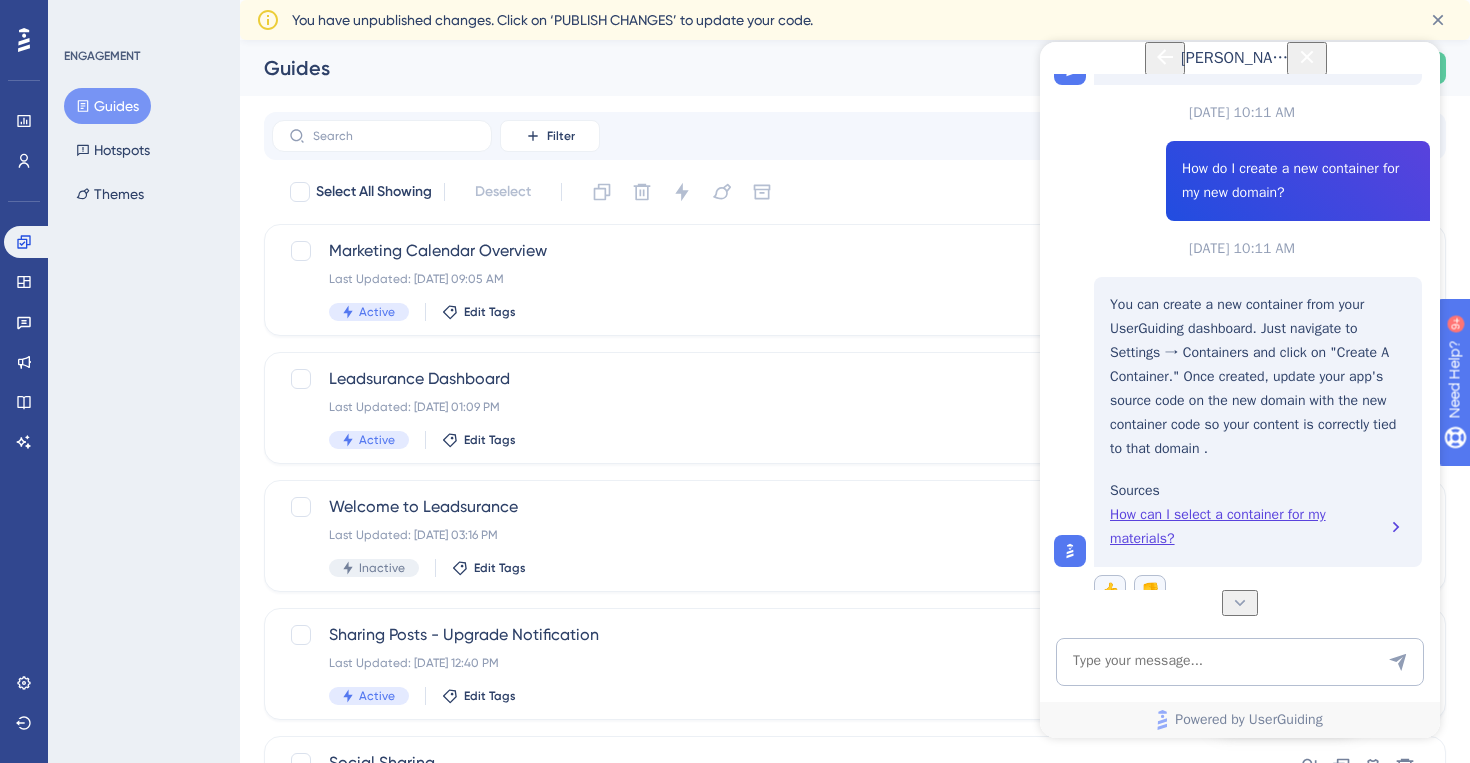 scroll, scrollTop: 1060, scrollLeft: 0, axis: vertical 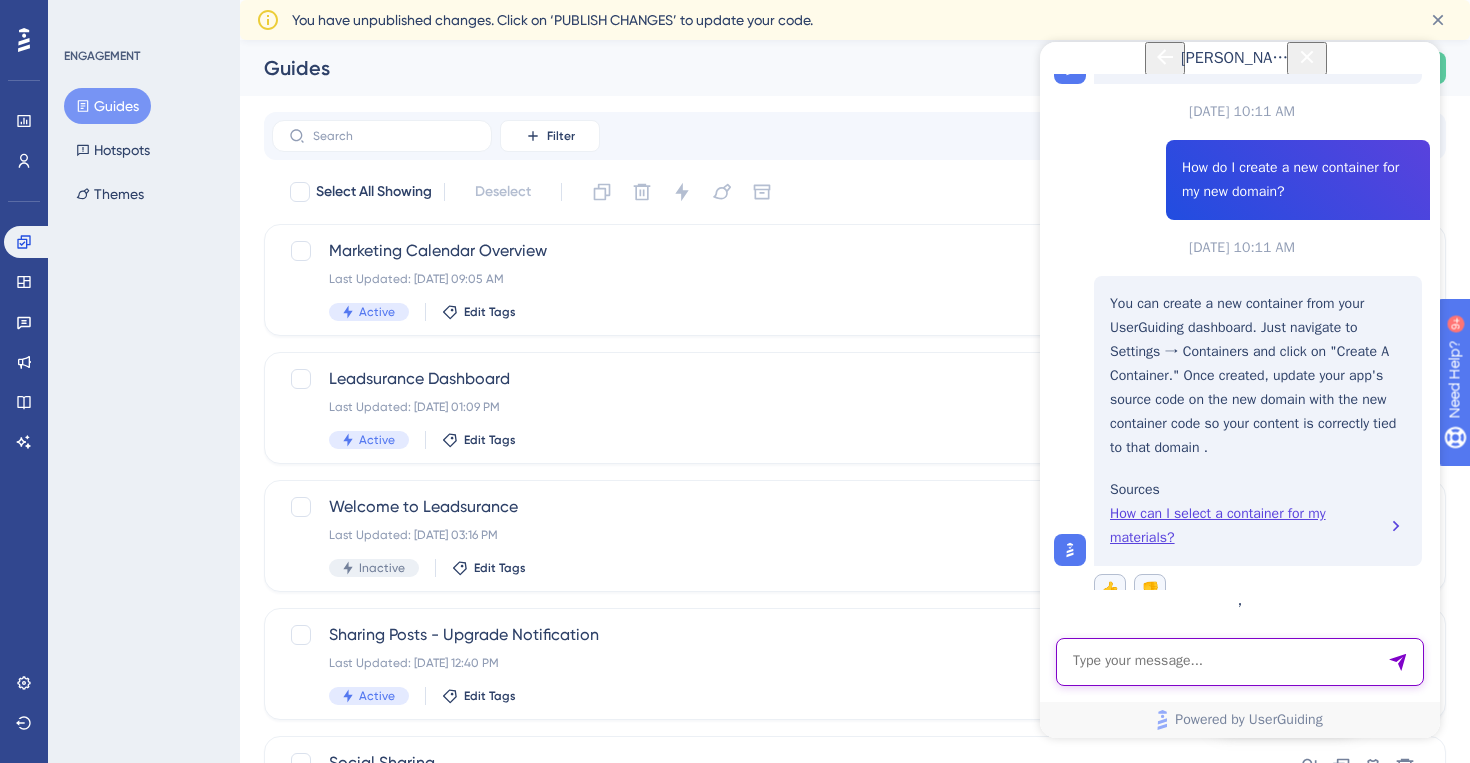 click at bounding box center (1240, 662) 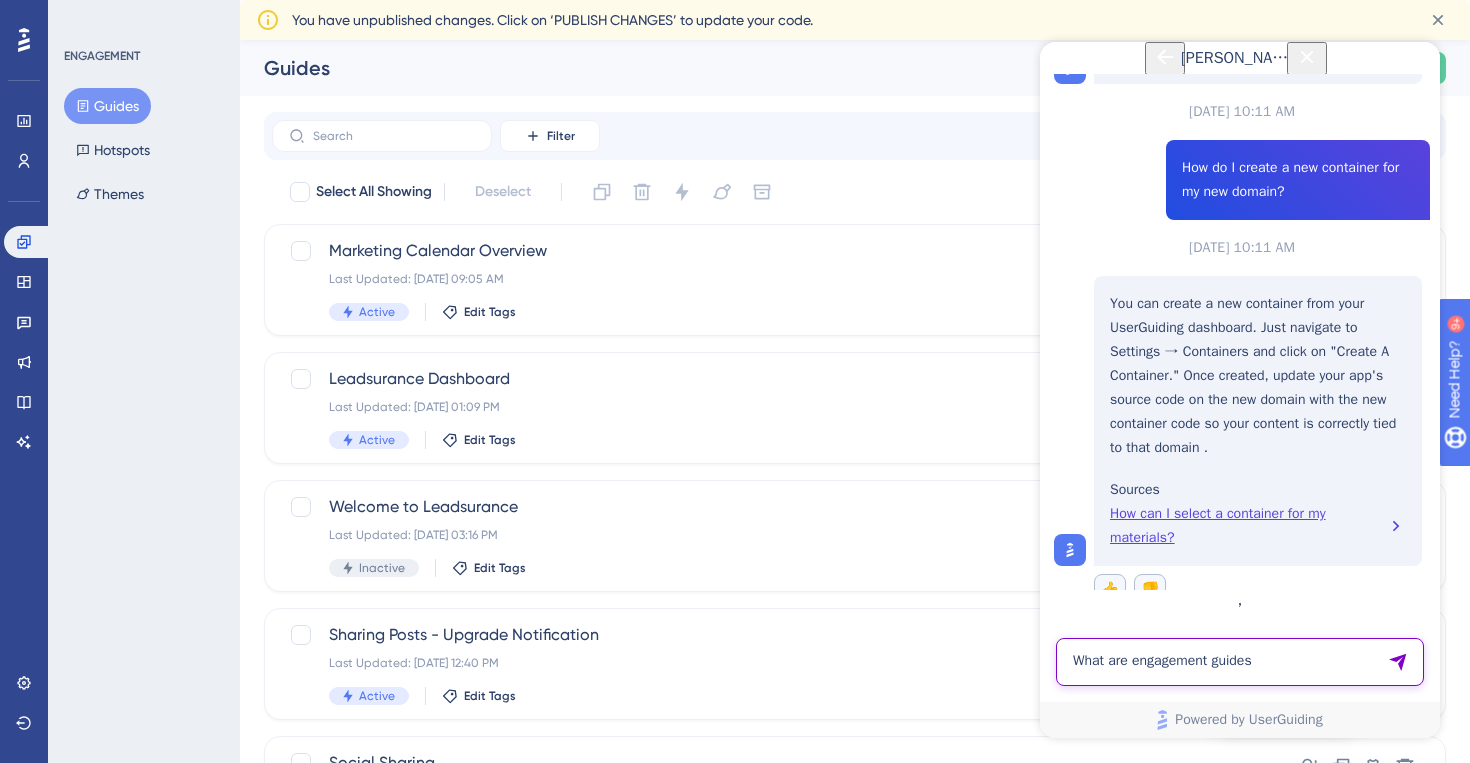 type on "What are engagement guides?" 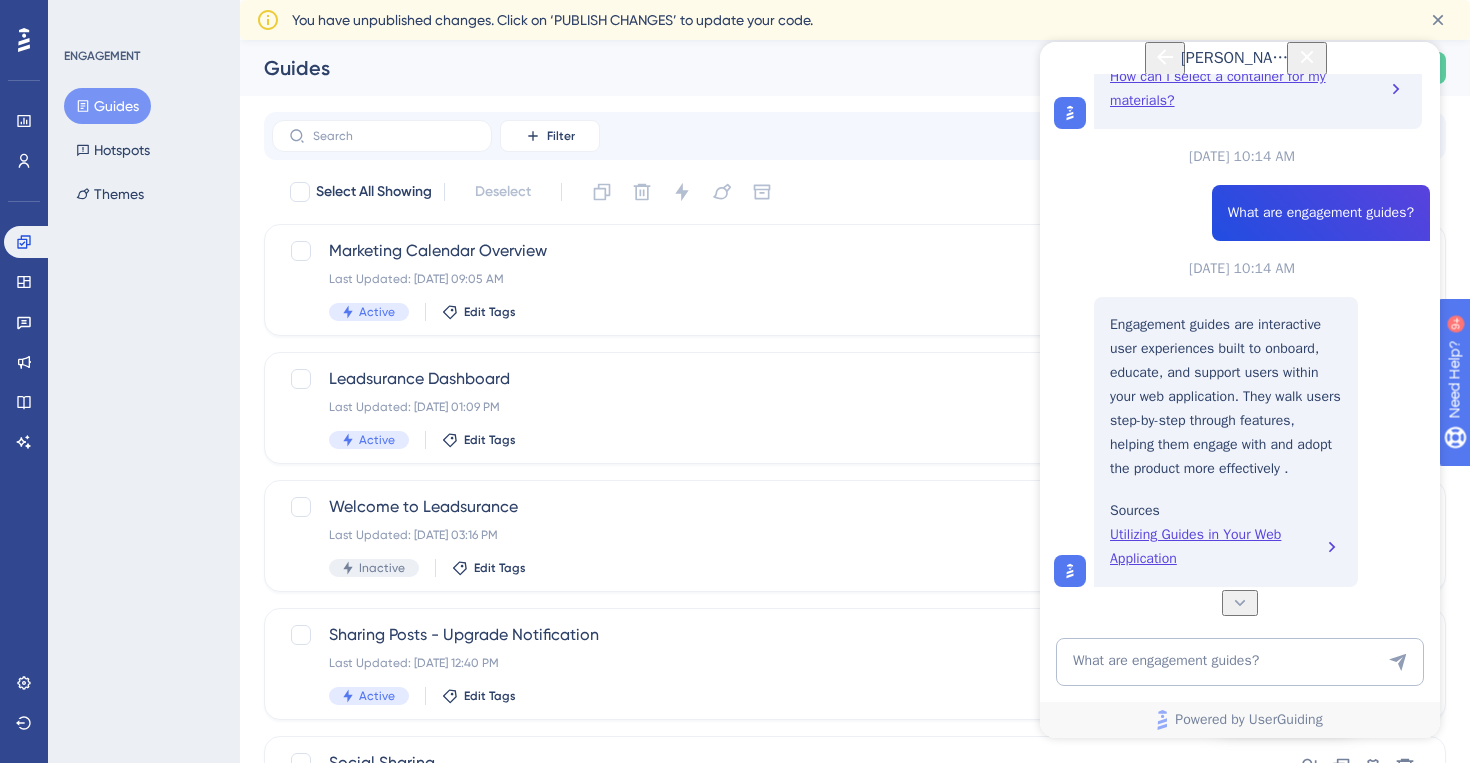 scroll, scrollTop: 1542, scrollLeft: 0, axis: vertical 